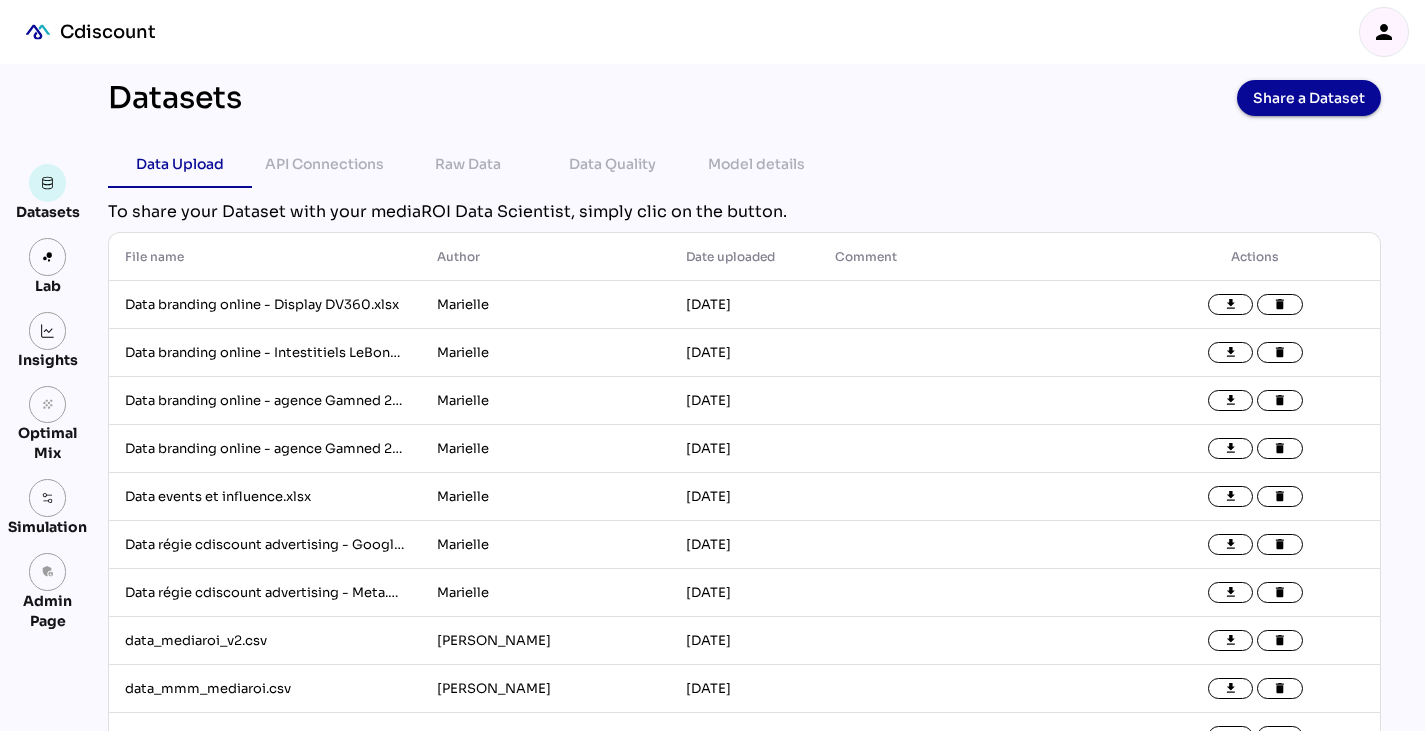 scroll, scrollTop: 113, scrollLeft: 0, axis: vertical 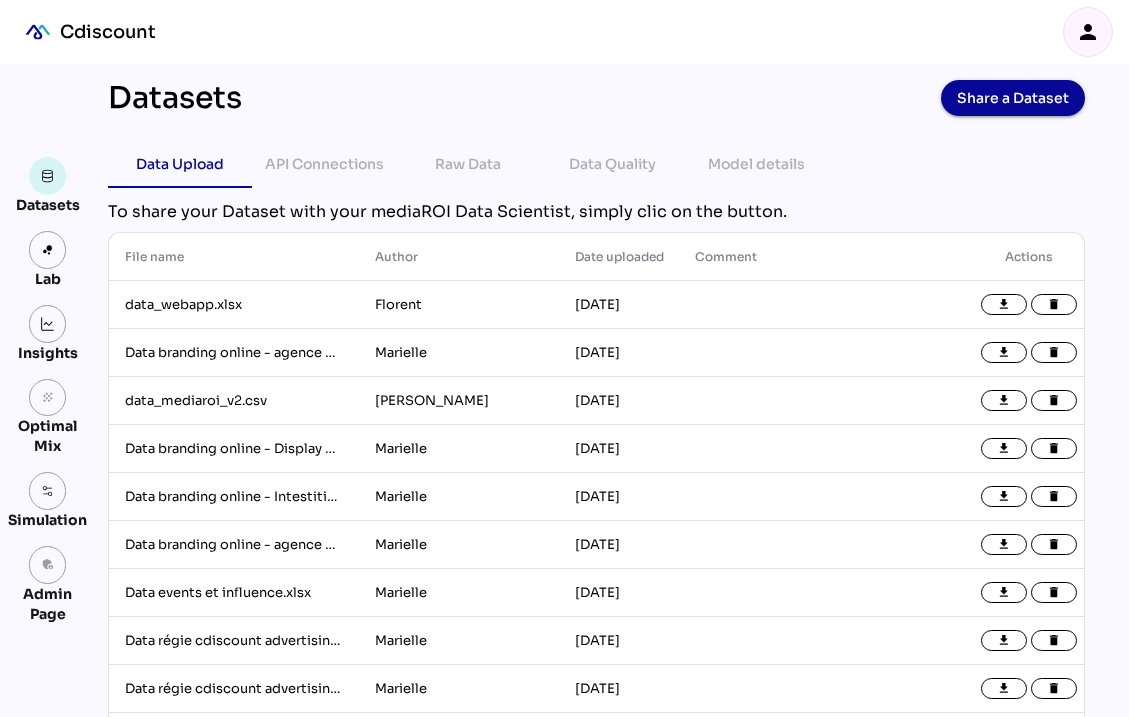 click on "person" at bounding box center [1088, 32] 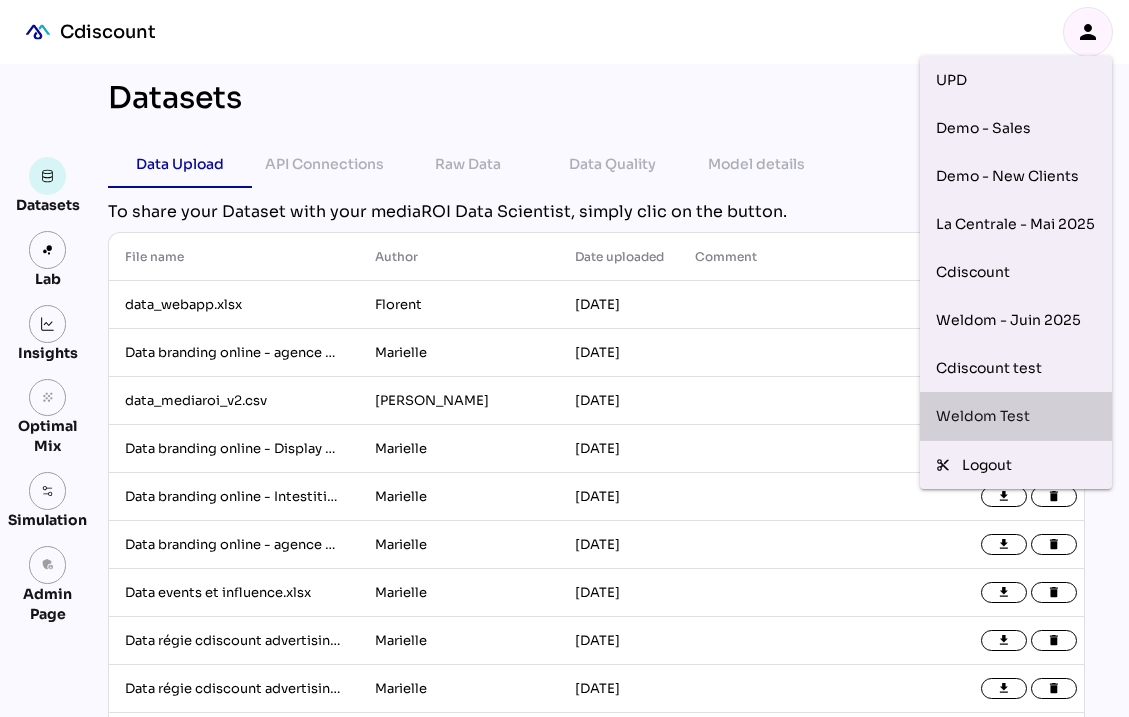 click on "Weldom Test" at bounding box center [1016, 416] 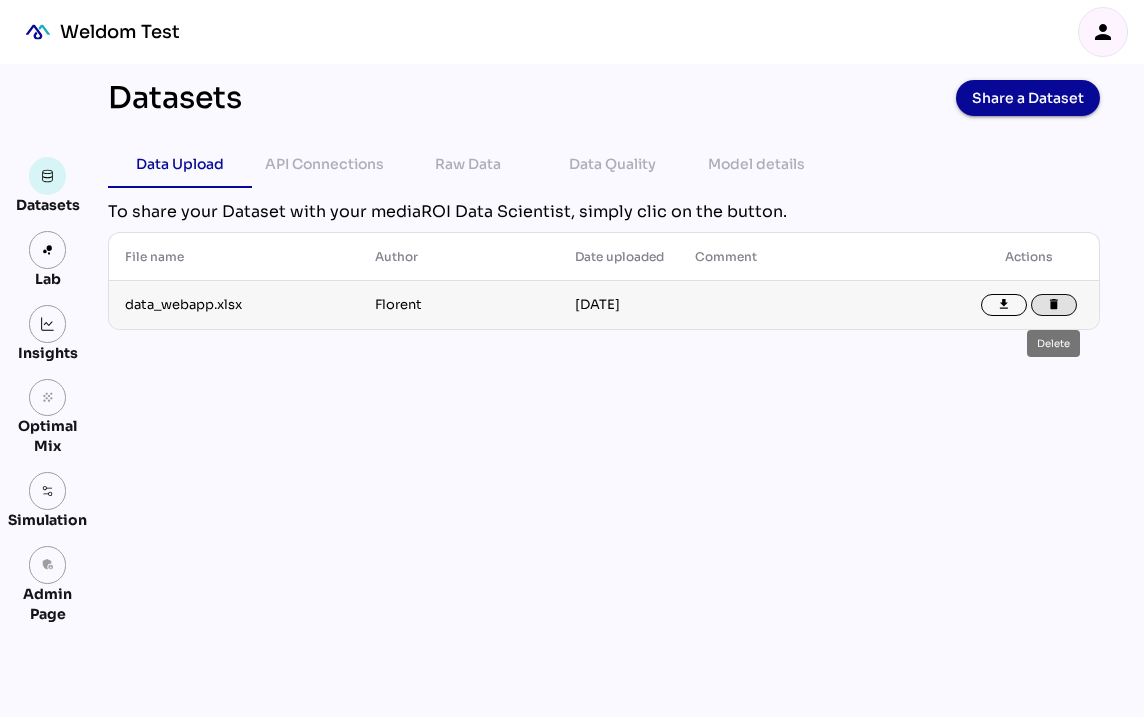 click on "delete" at bounding box center (1054, 305) 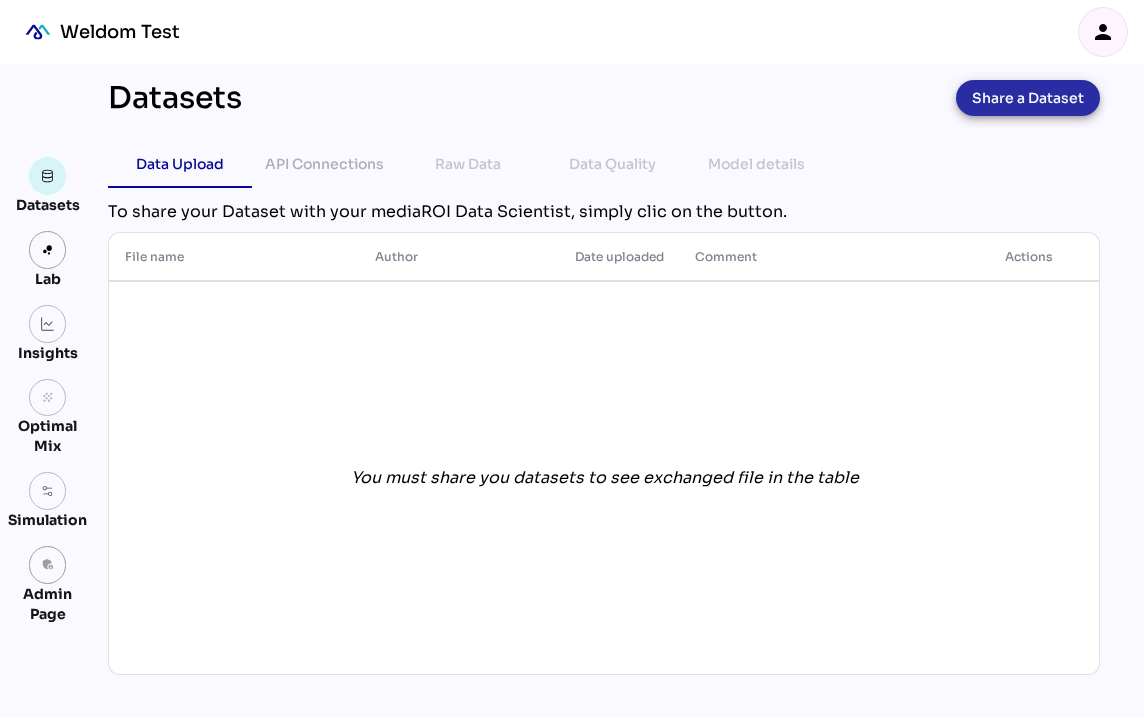 click on "Share a Dataset" at bounding box center (1028, 98) 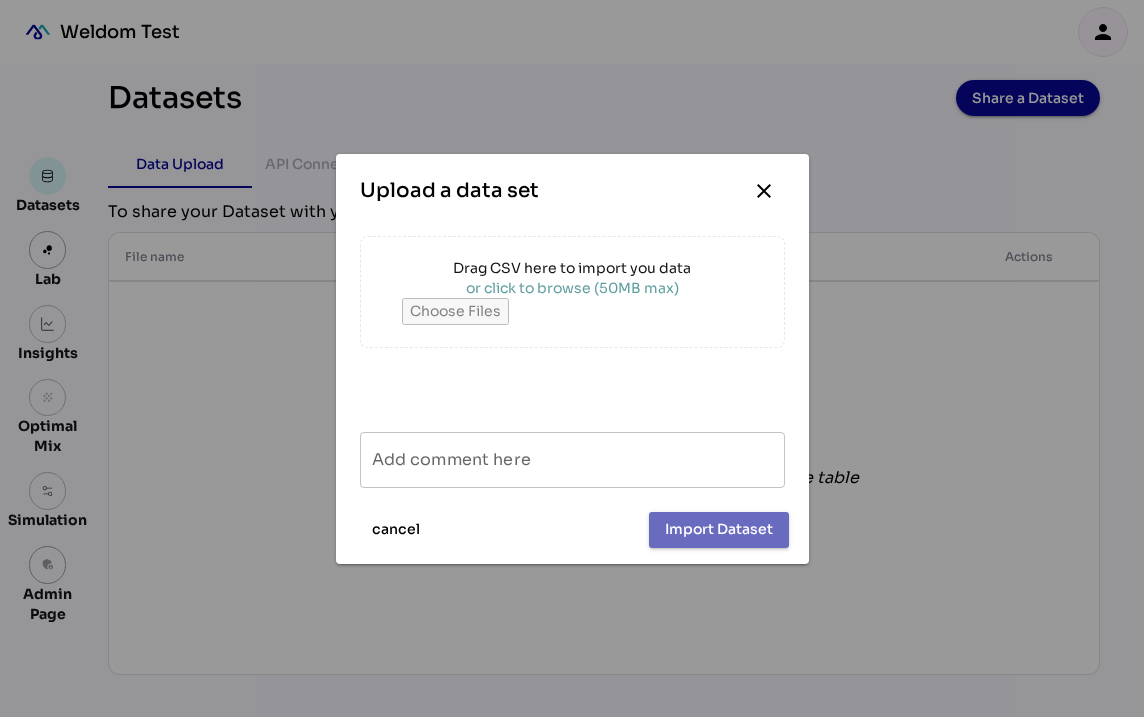 click at bounding box center [572, 311] 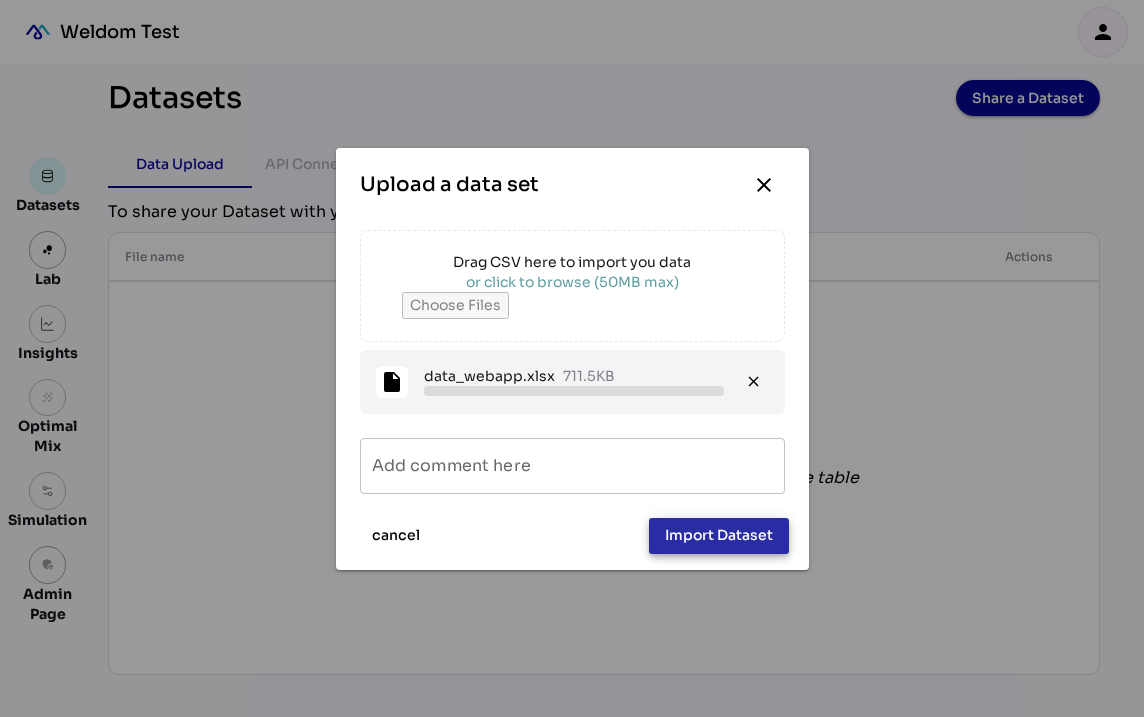 click on "Import Dataset" at bounding box center (719, 535) 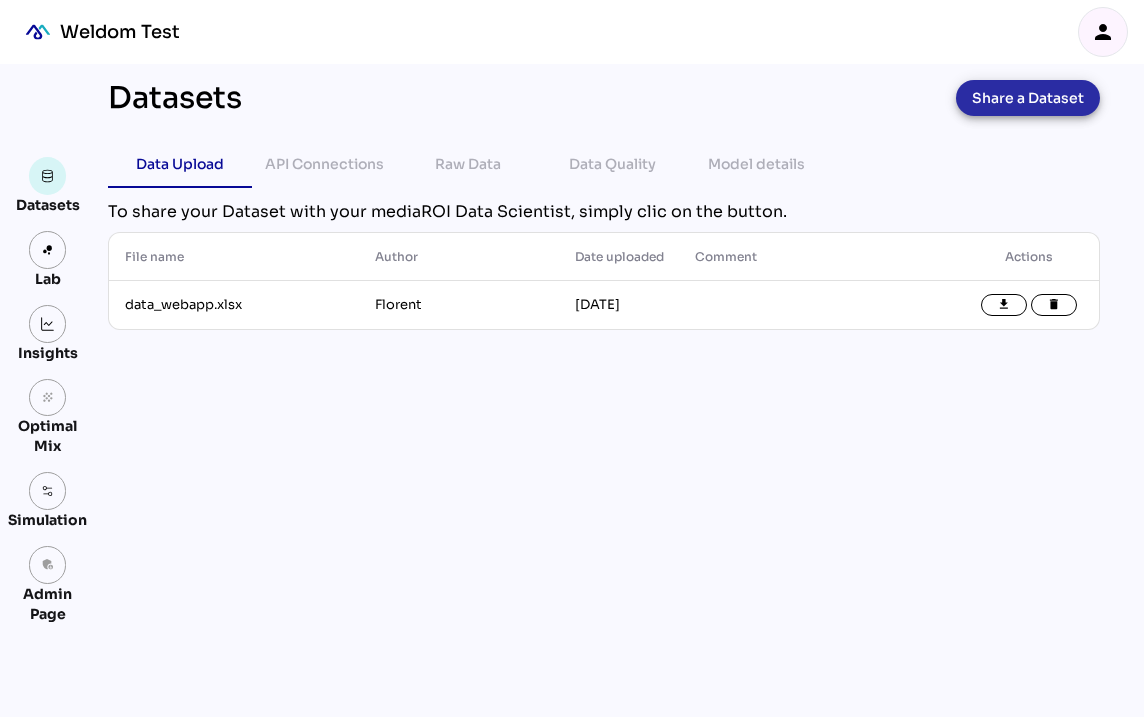 click on "Share a Dataset" at bounding box center [1028, 98] 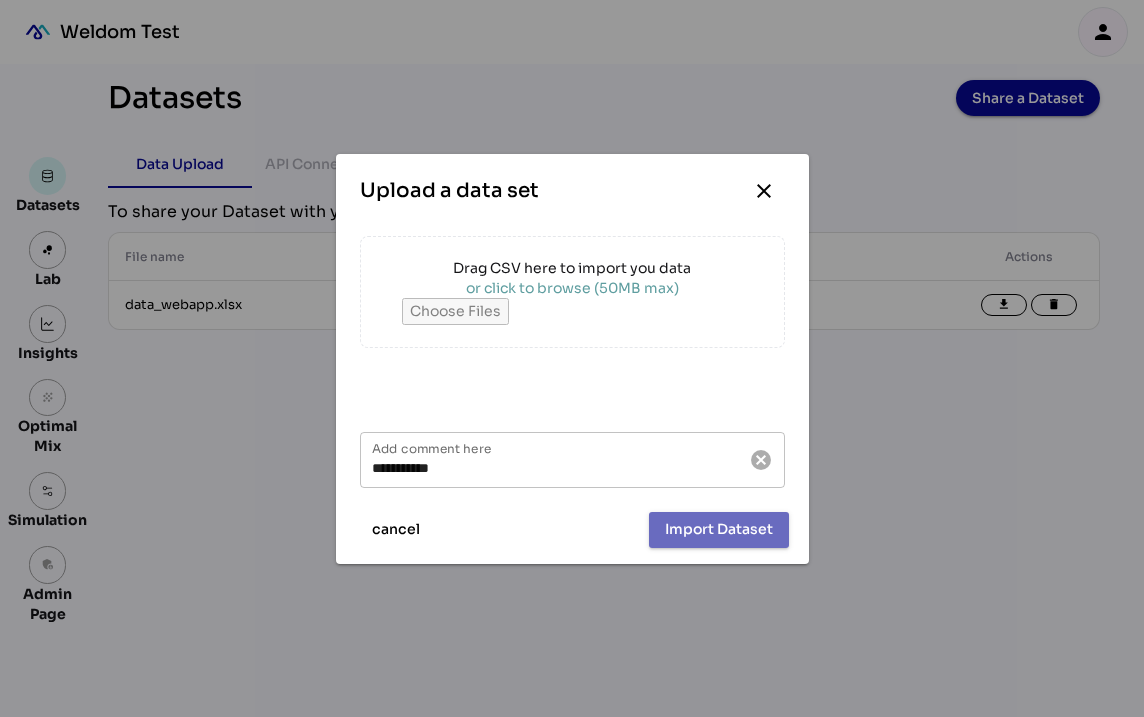 click on "or click to browse (50MB max)" at bounding box center [572, 288] 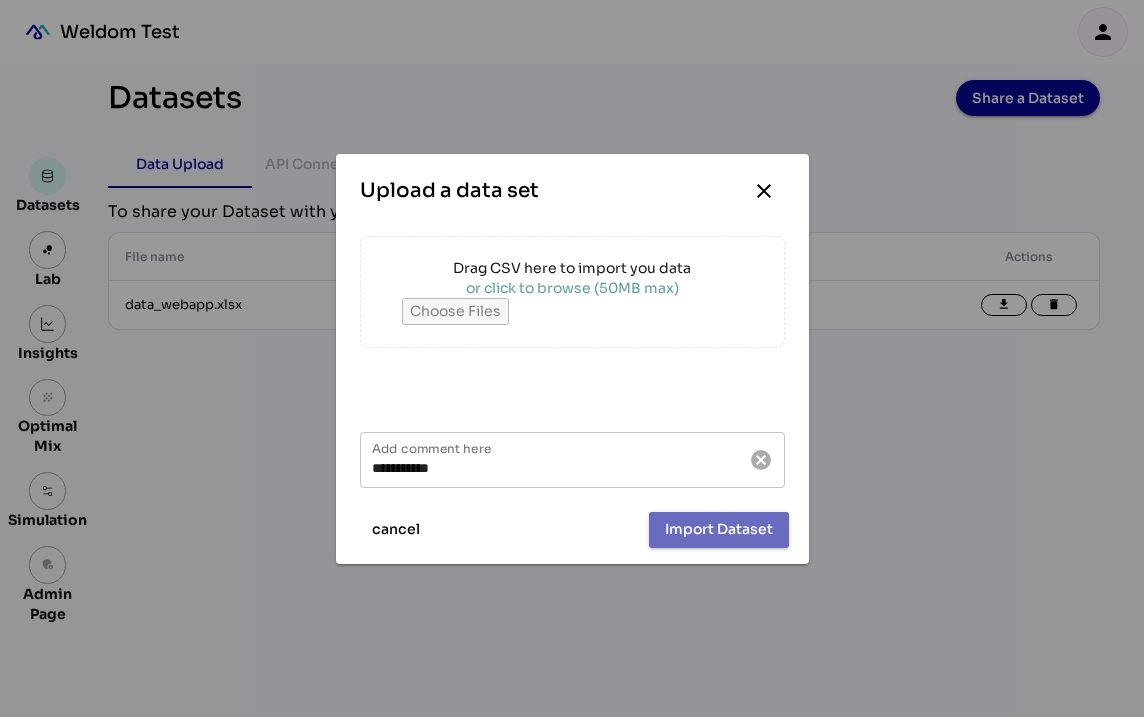 type on "**********" 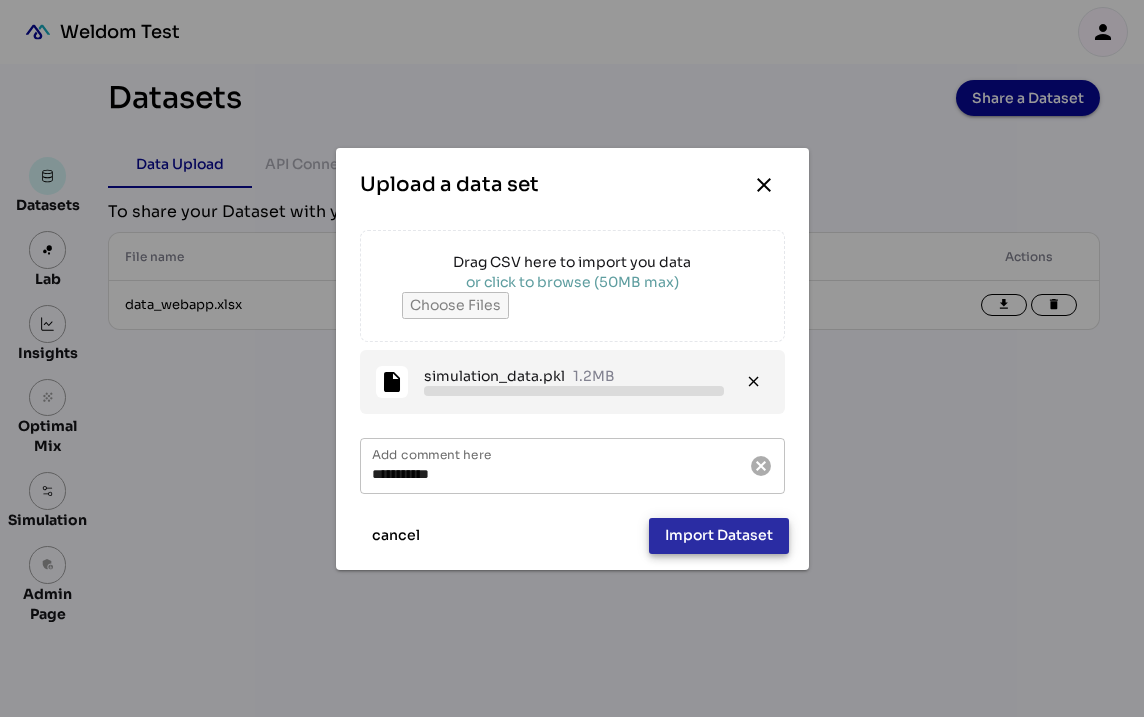 click on "Import Dataset" at bounding box center (719, 535) 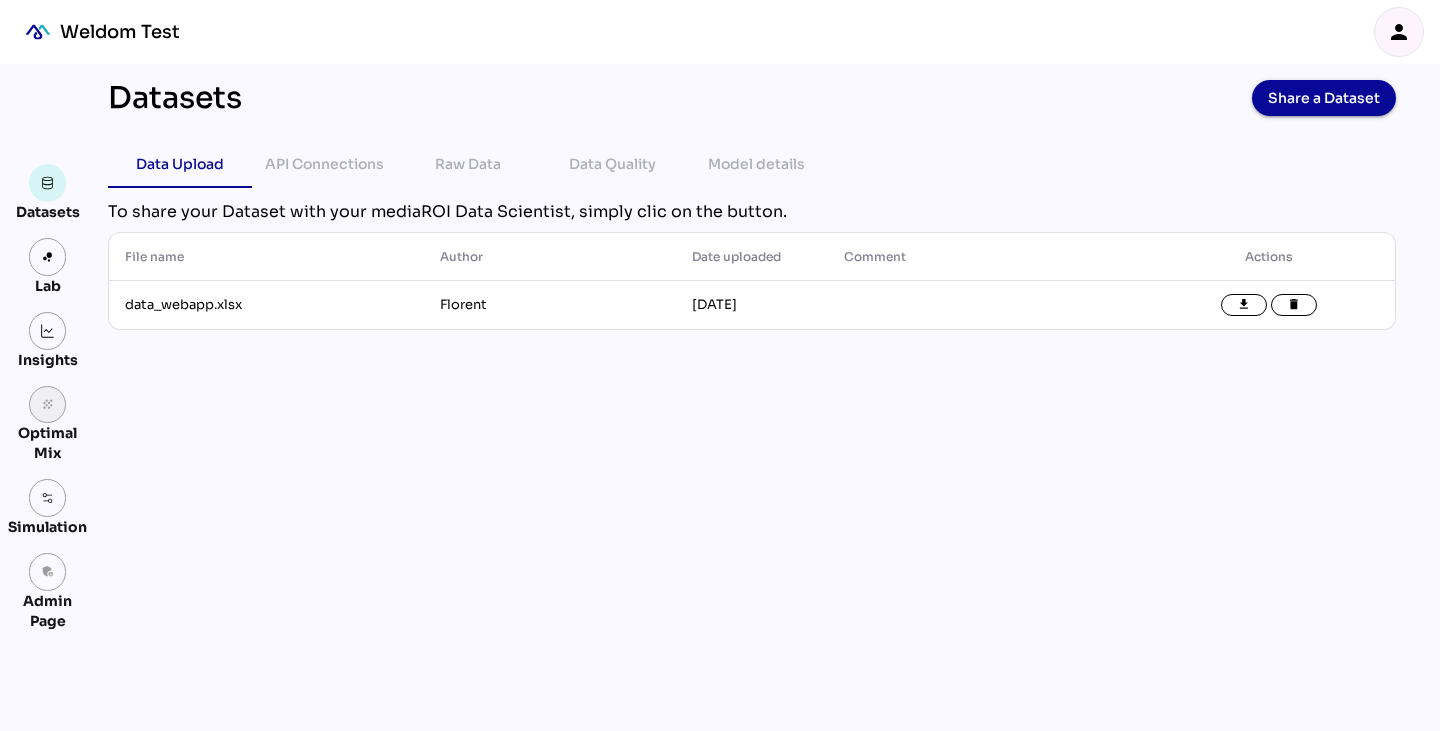 click on "grain" at bounding box center (48, 405) 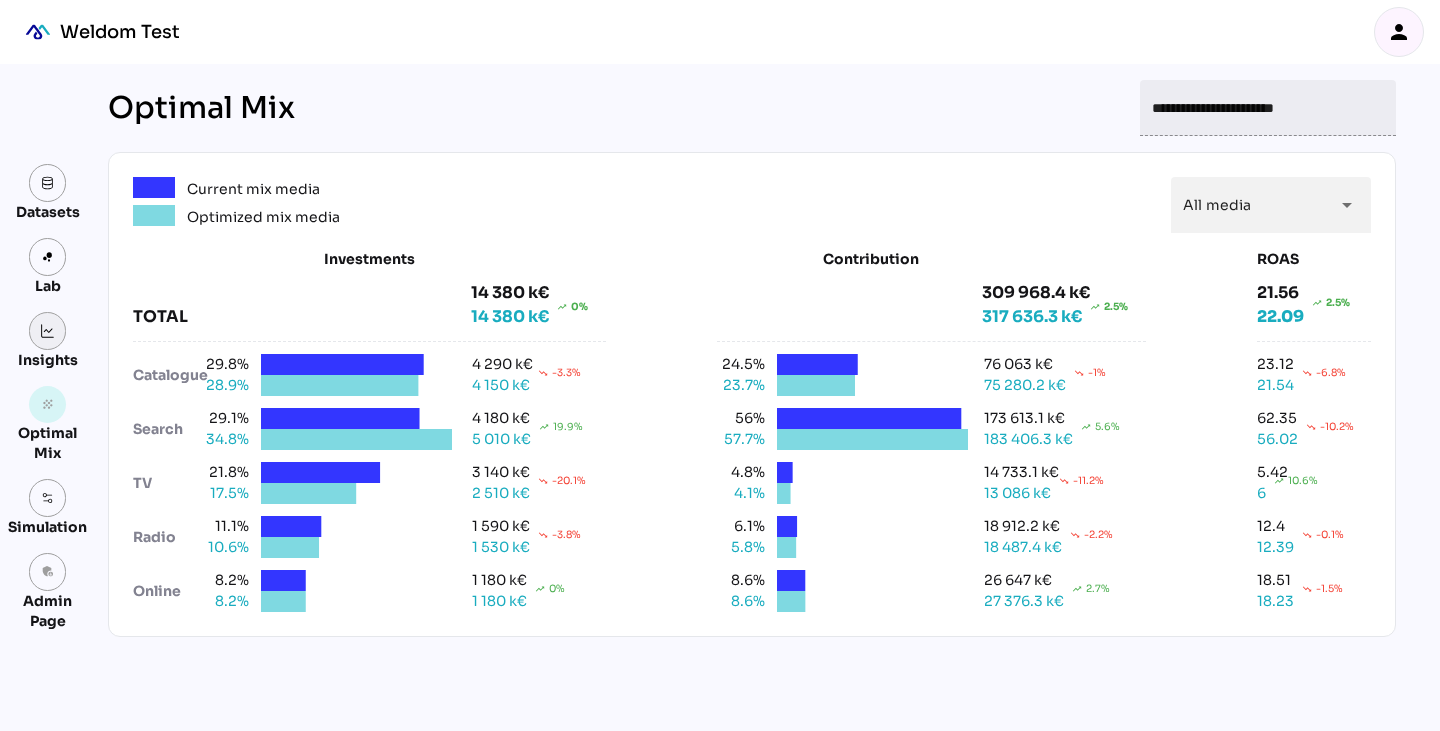 click at bounding box center (48, 331) 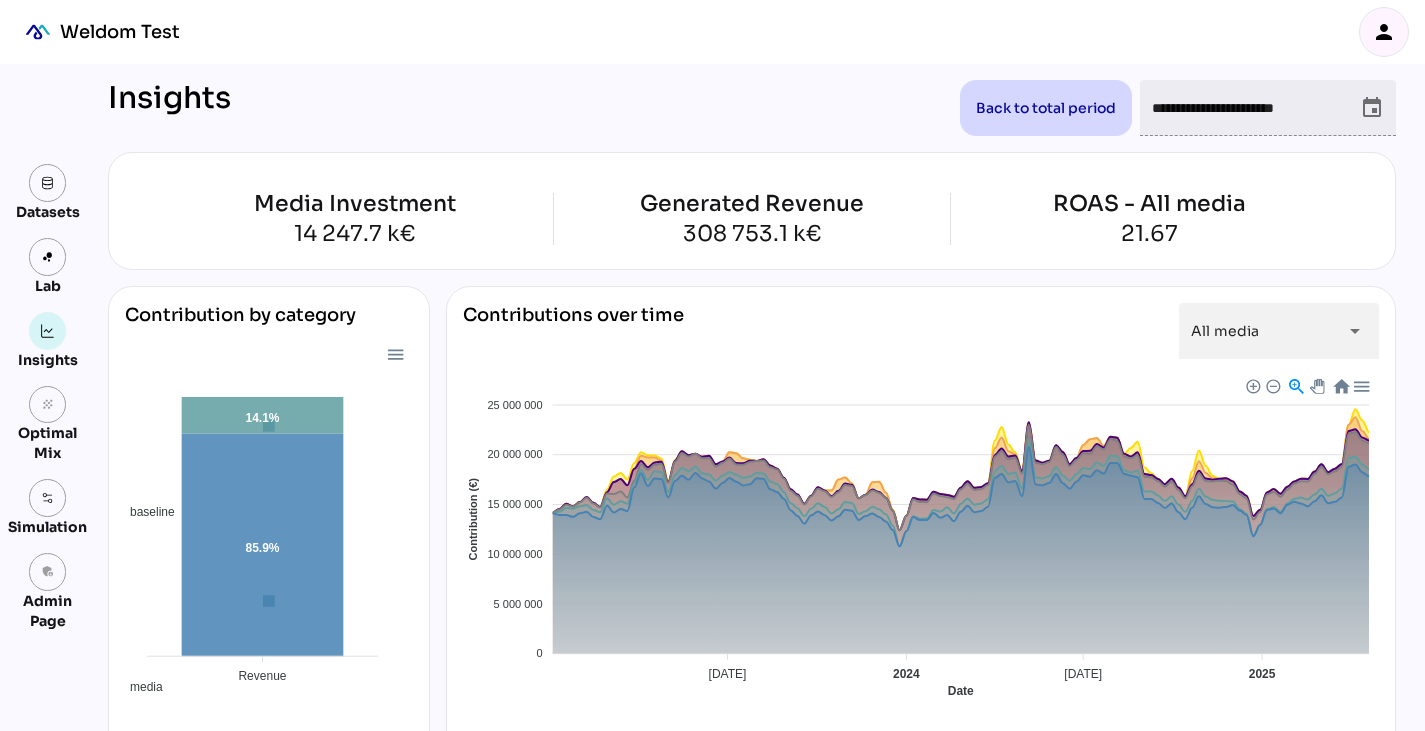 click on "person" at bounding box center [1384, 32] 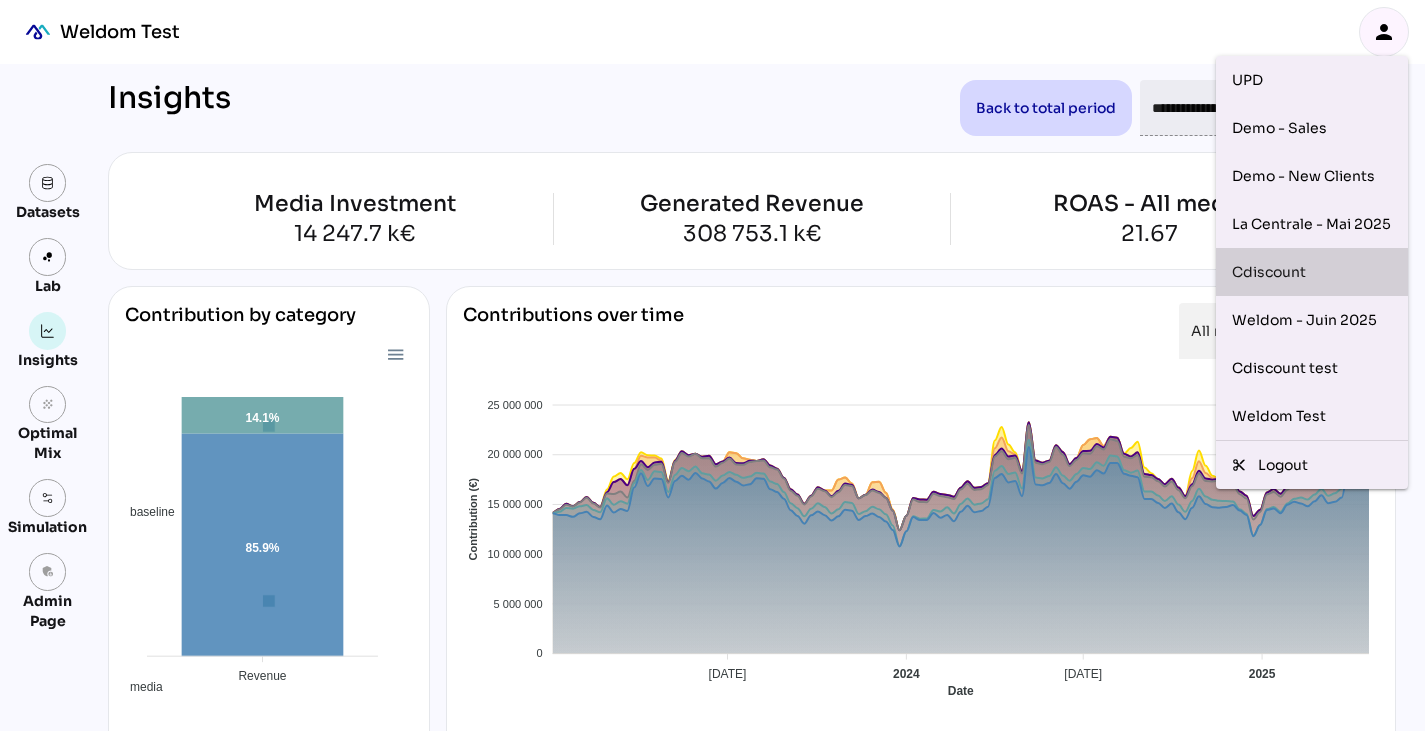 click on "Cdiscount" at bounding box center [1312, 272] 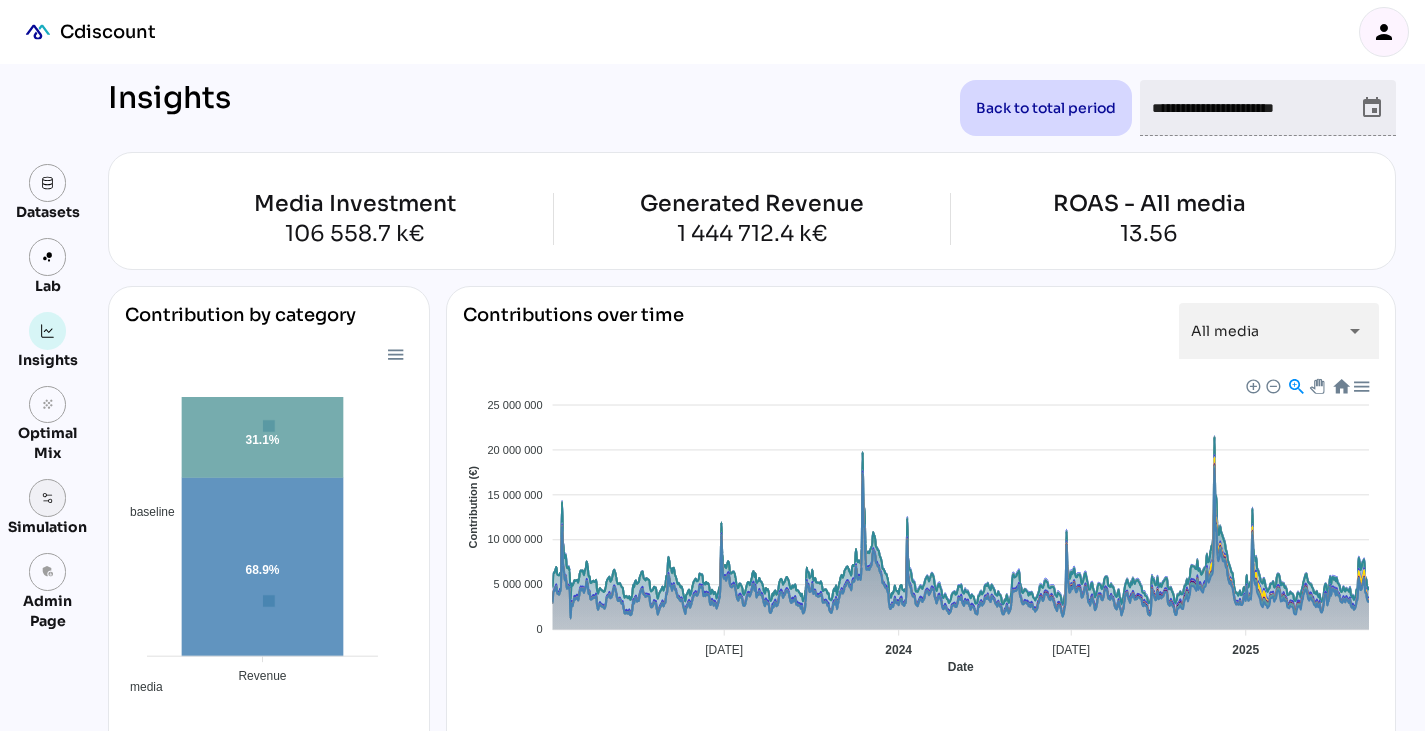 click at bounding box center (48, 498) 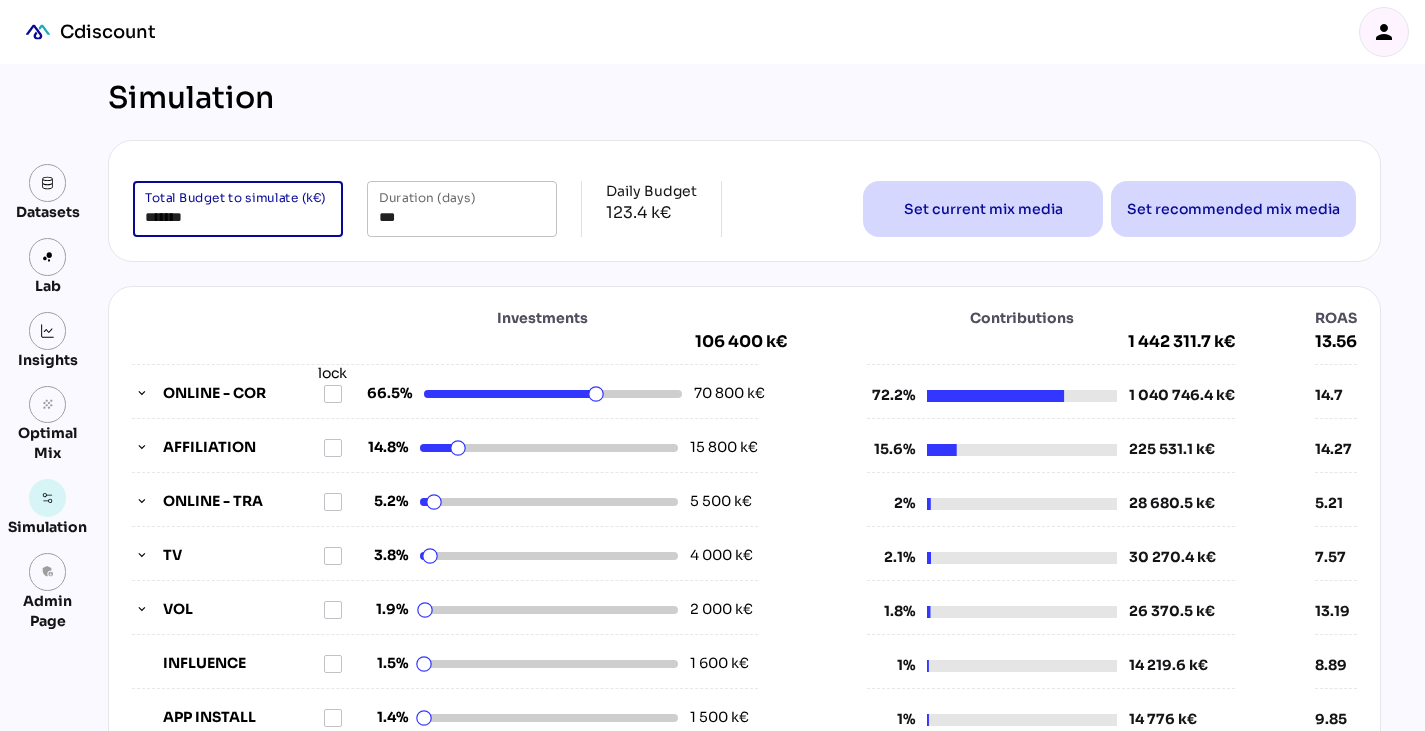 click on "*******" at bounding box center [238, 209] 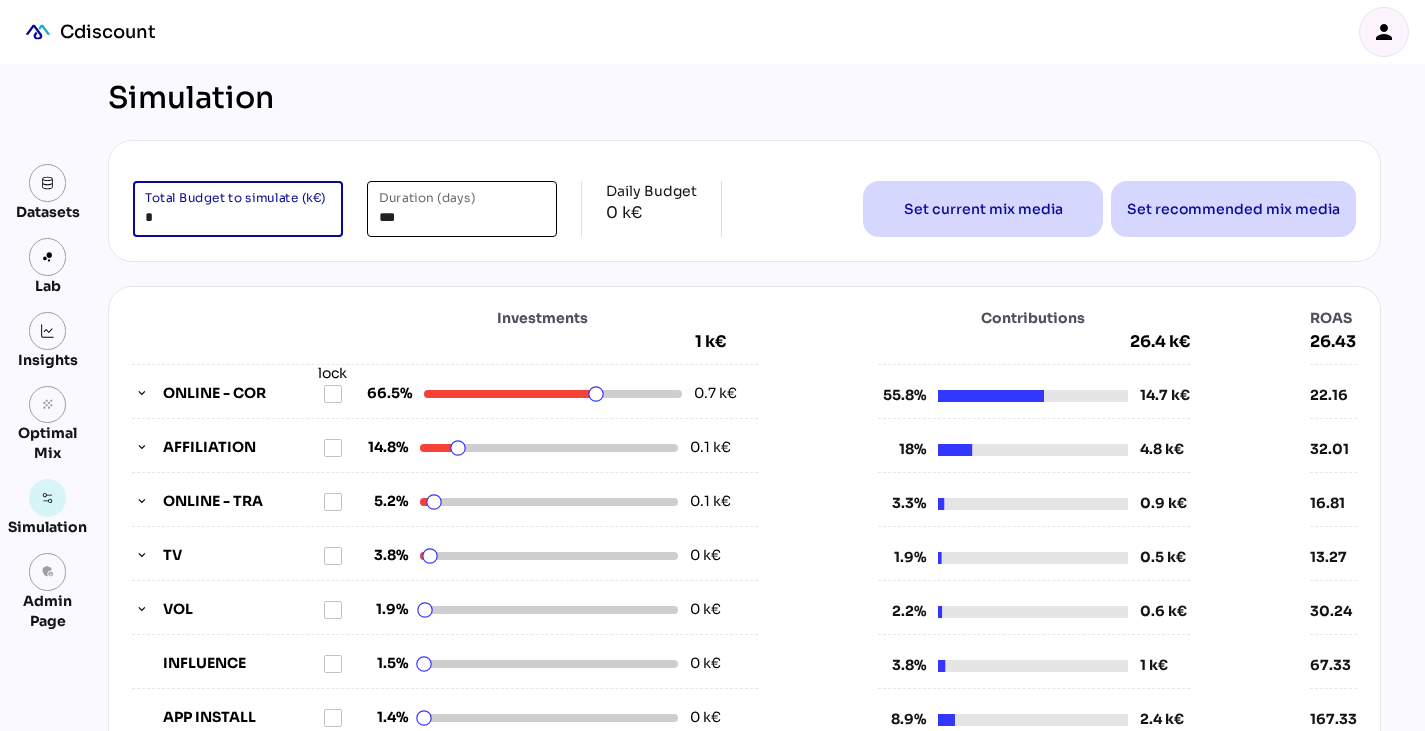 type on "*" 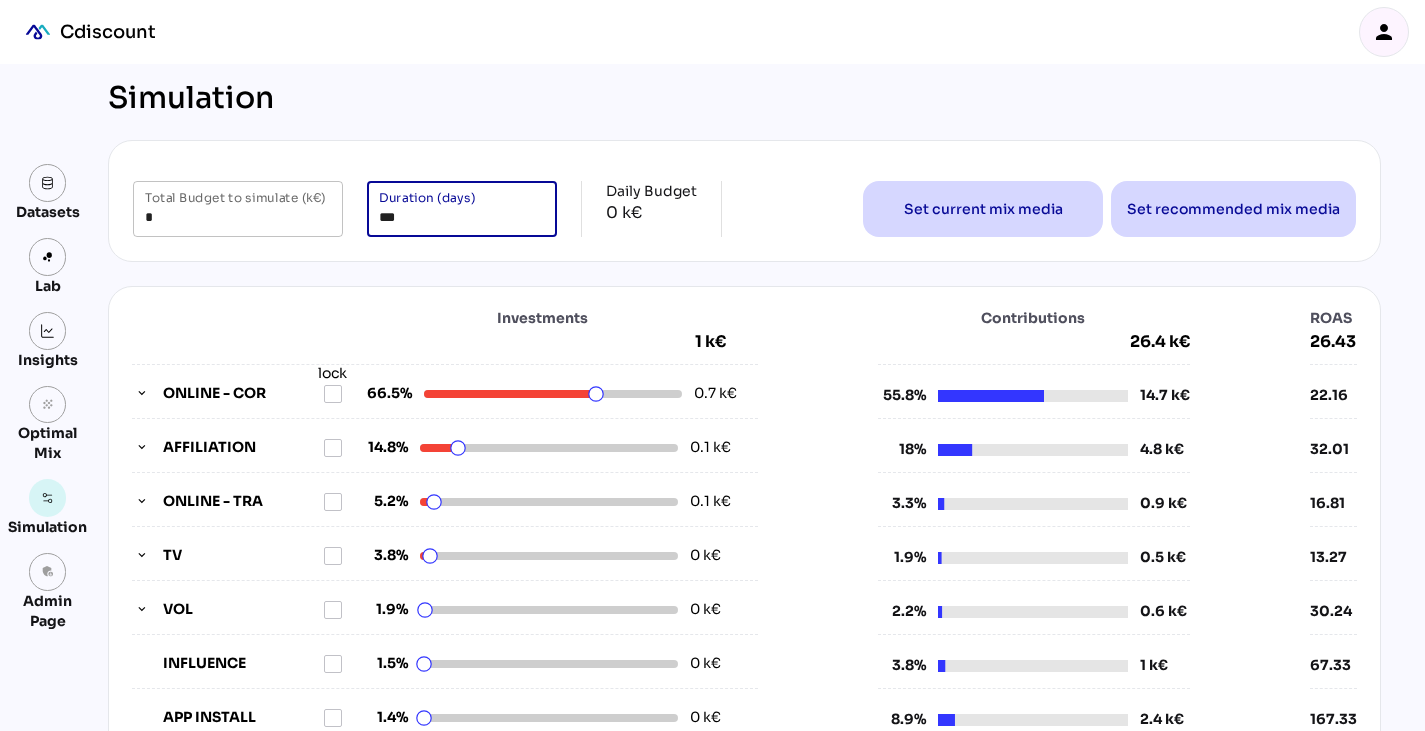 click on "***" at bounding box center [462, 209] 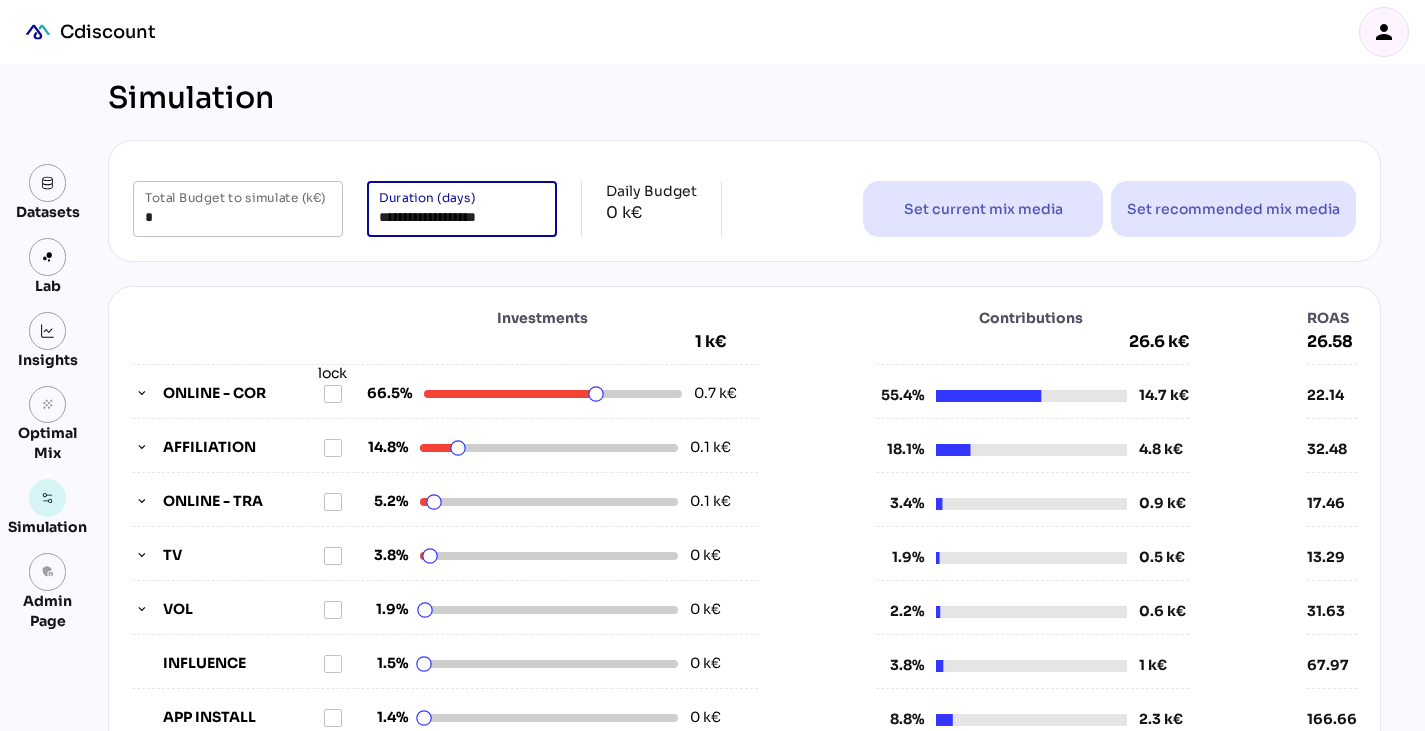 scroll, scrollTop: 0, scrollLeft: 0, axis: both 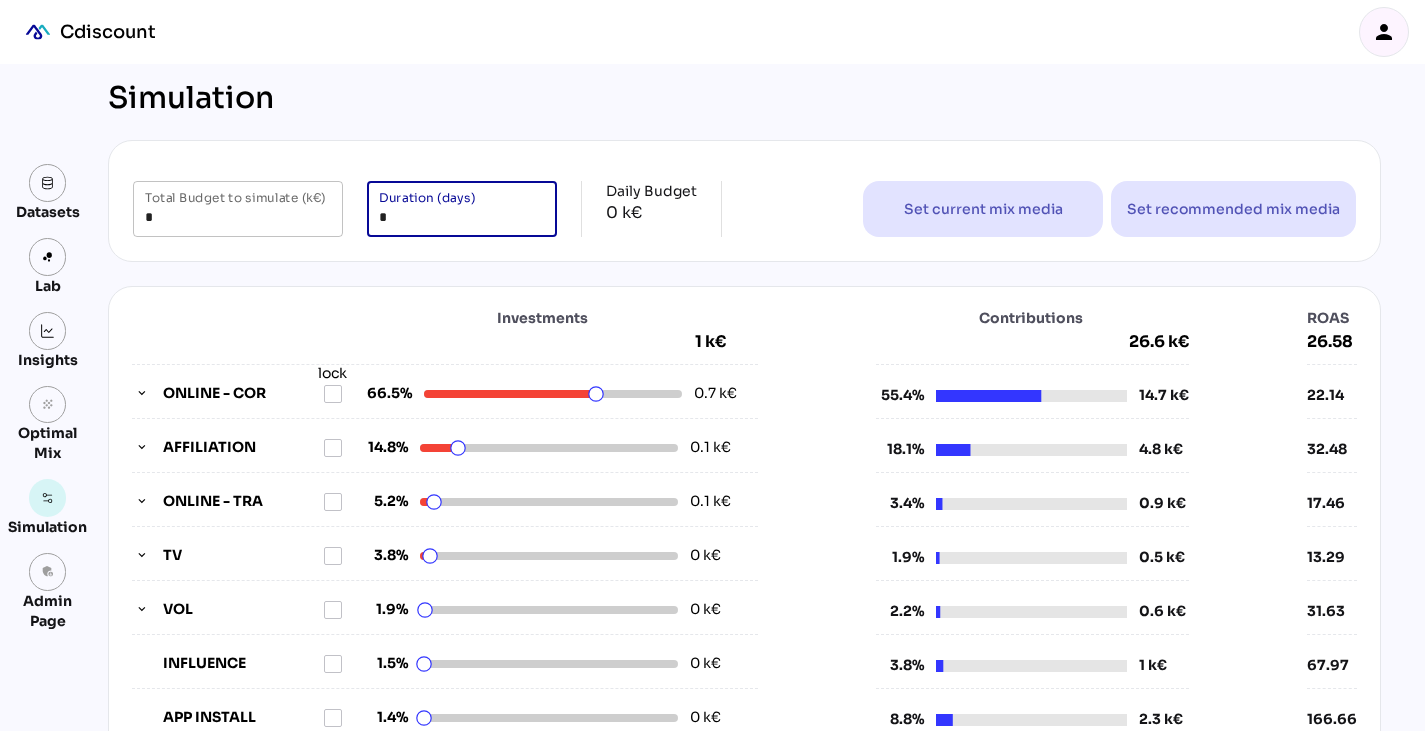 type on "*" 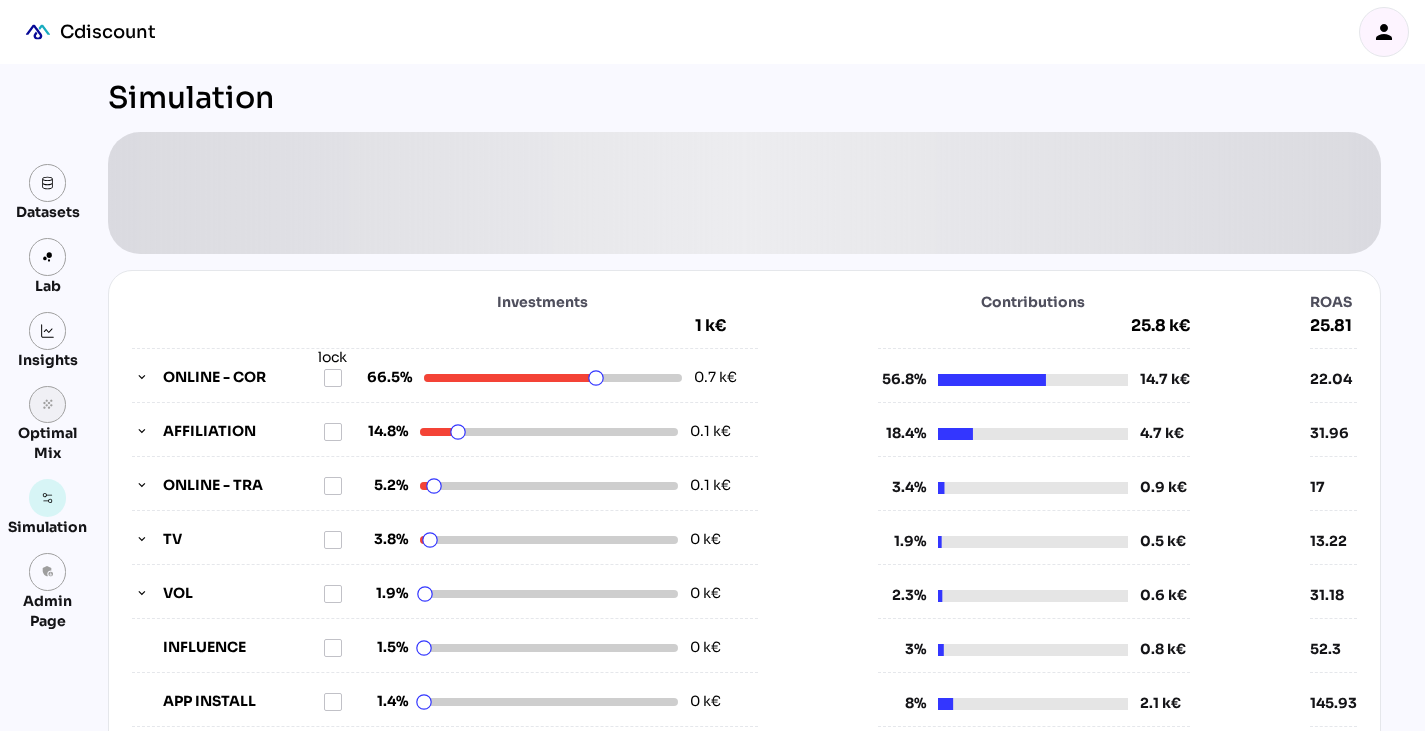 click on "grain" at bounding box center (48, 405) 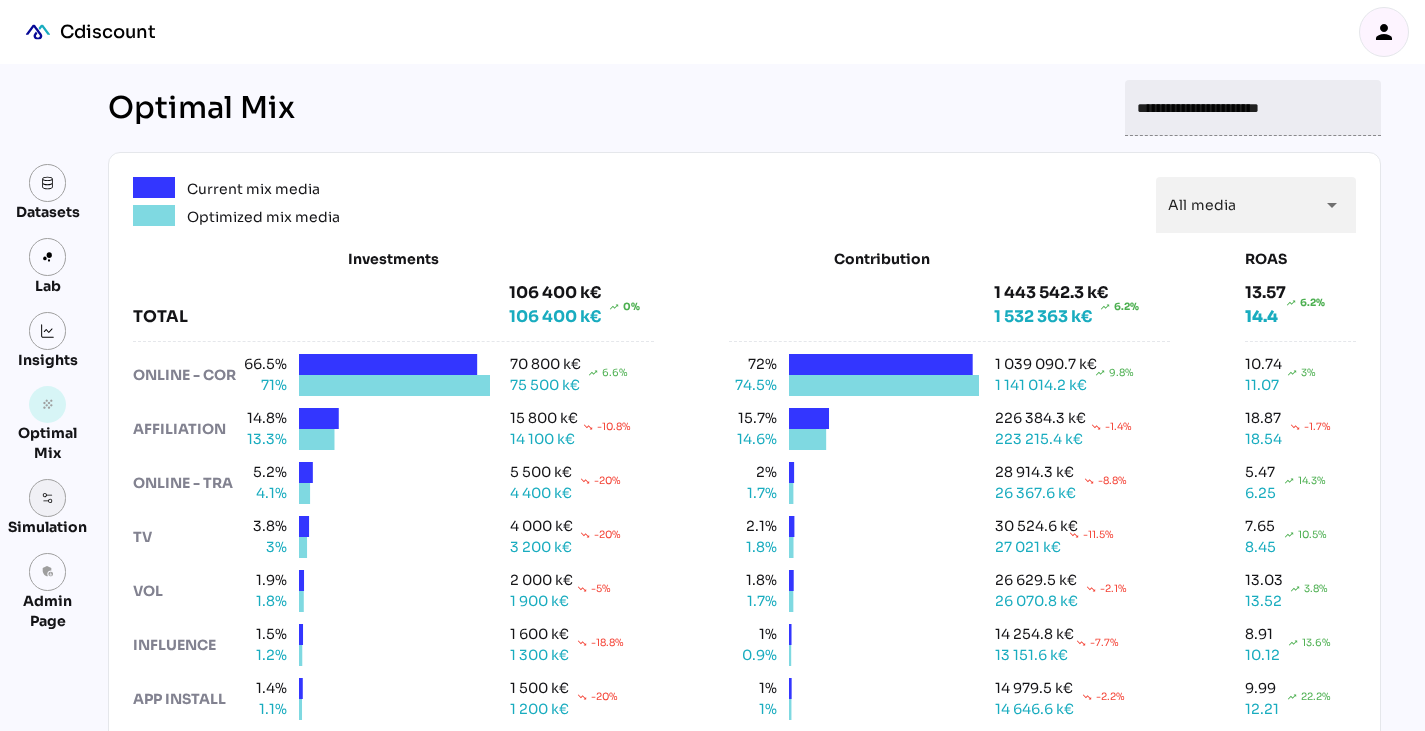 click at bounding box center (48, 498) 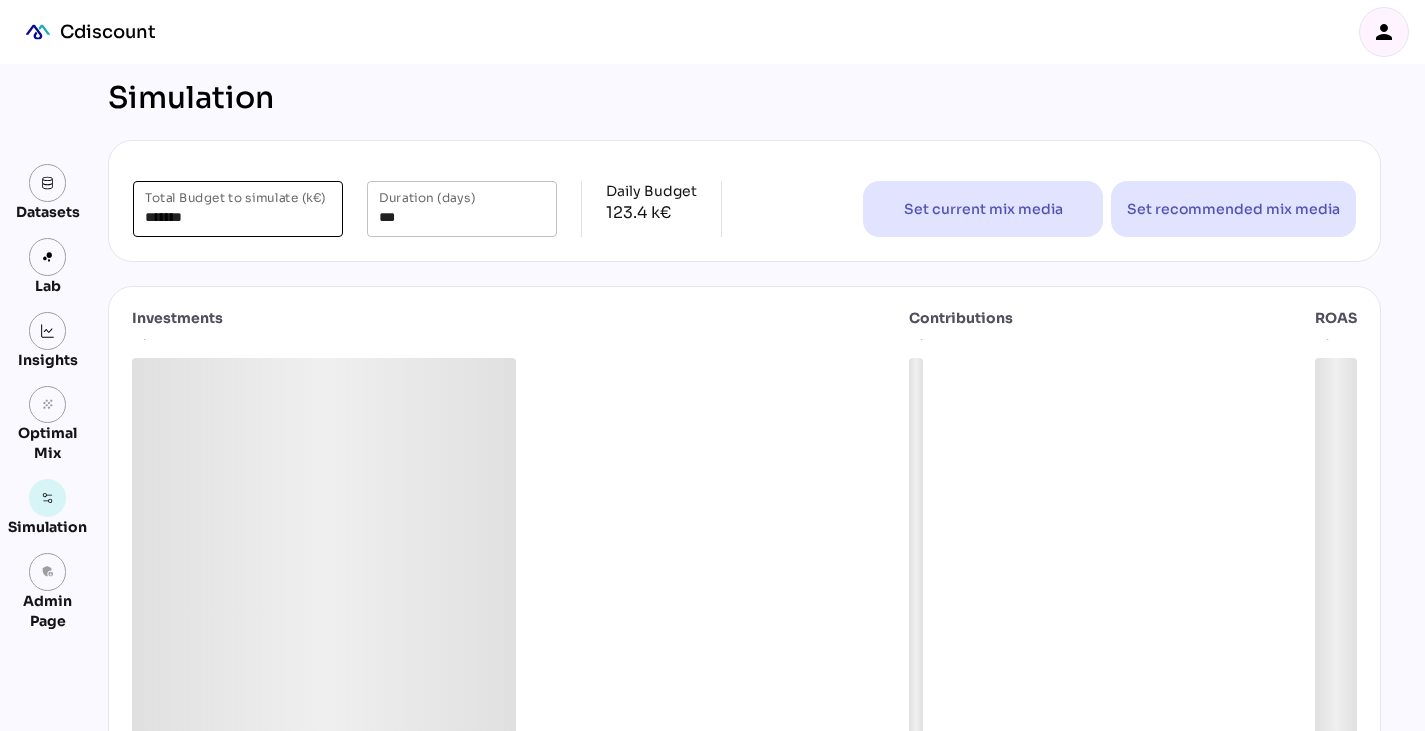 click on "*******" at bounding box center [238, 209] 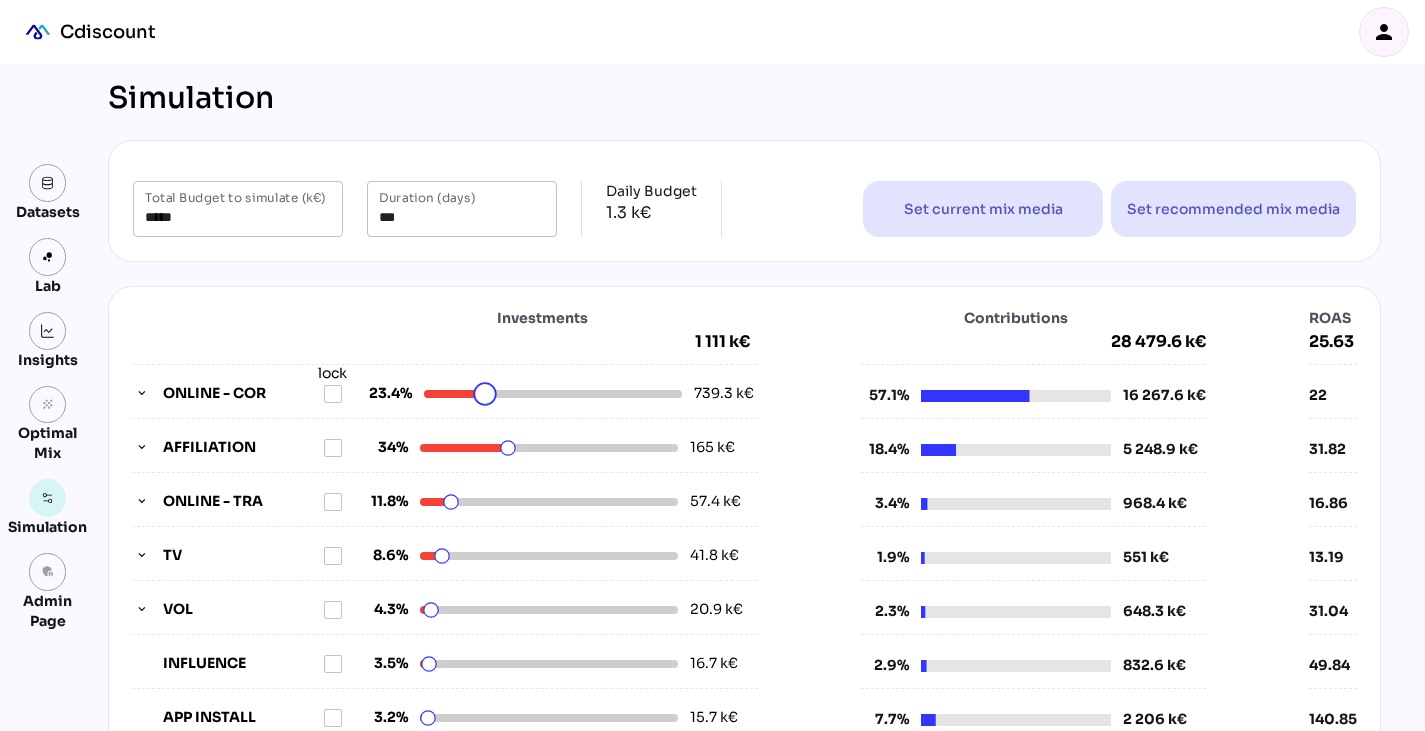 drag, startPoint x: 590, startPoint y: 390, endPoint x: 459, endPoint y: 392, distance: 131.01526 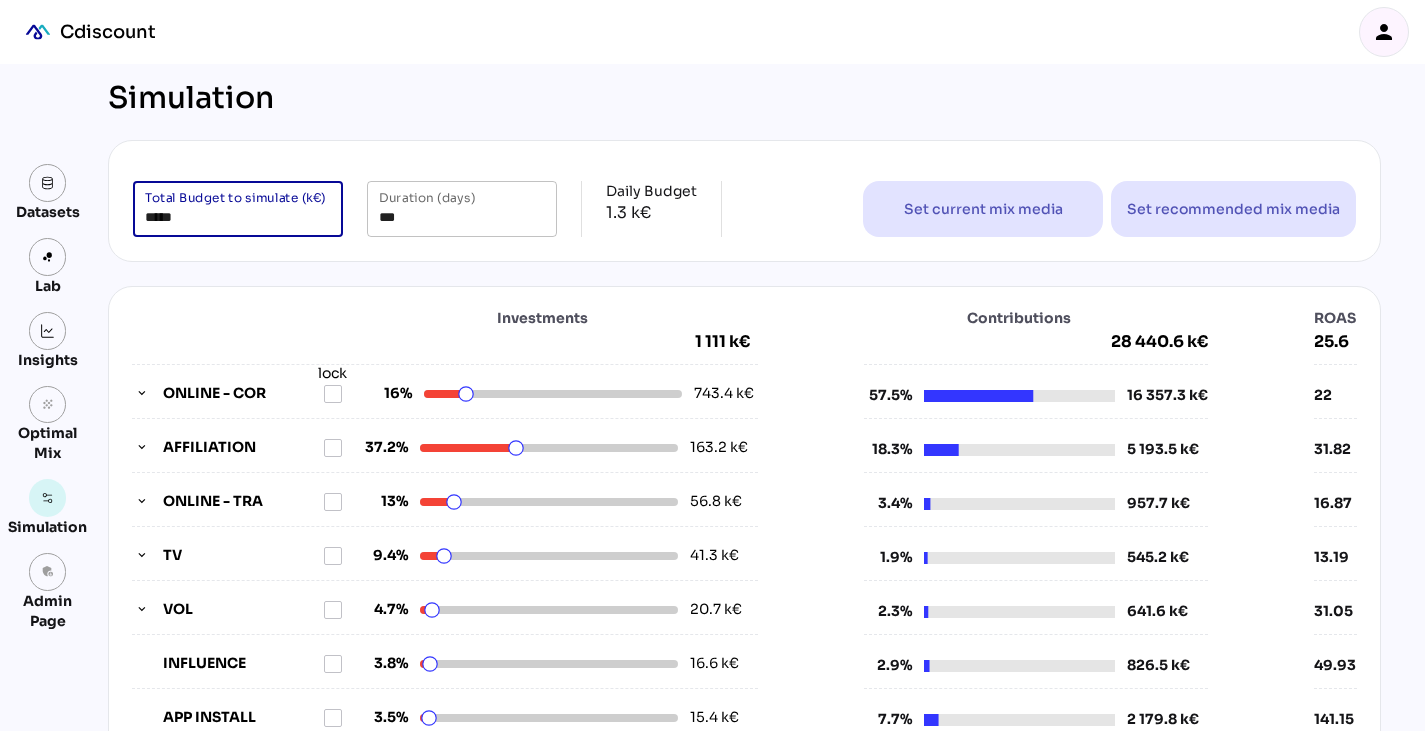 click on "*****" at bounding box center [238, 209] 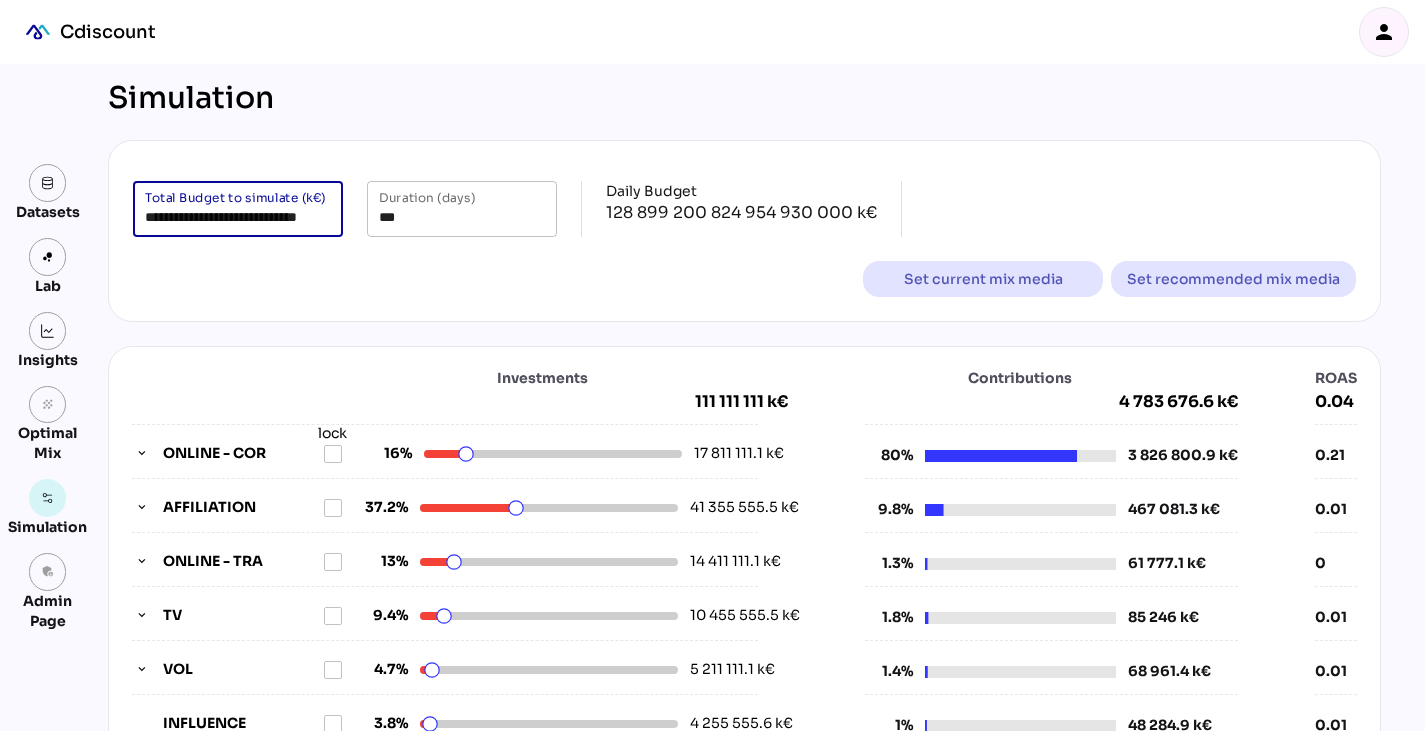 scroll, scrollTop: 0, scrollLeft: 0, axis: both 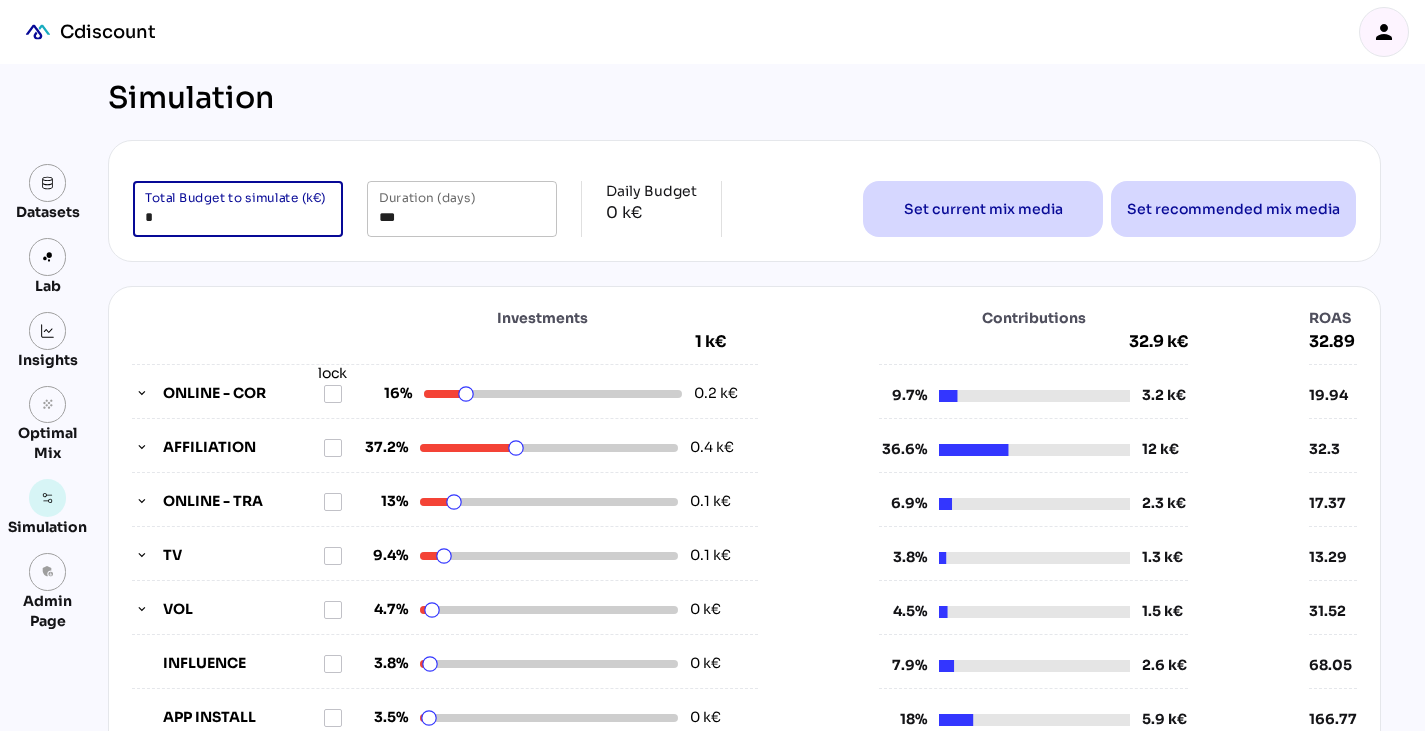 type on "*" 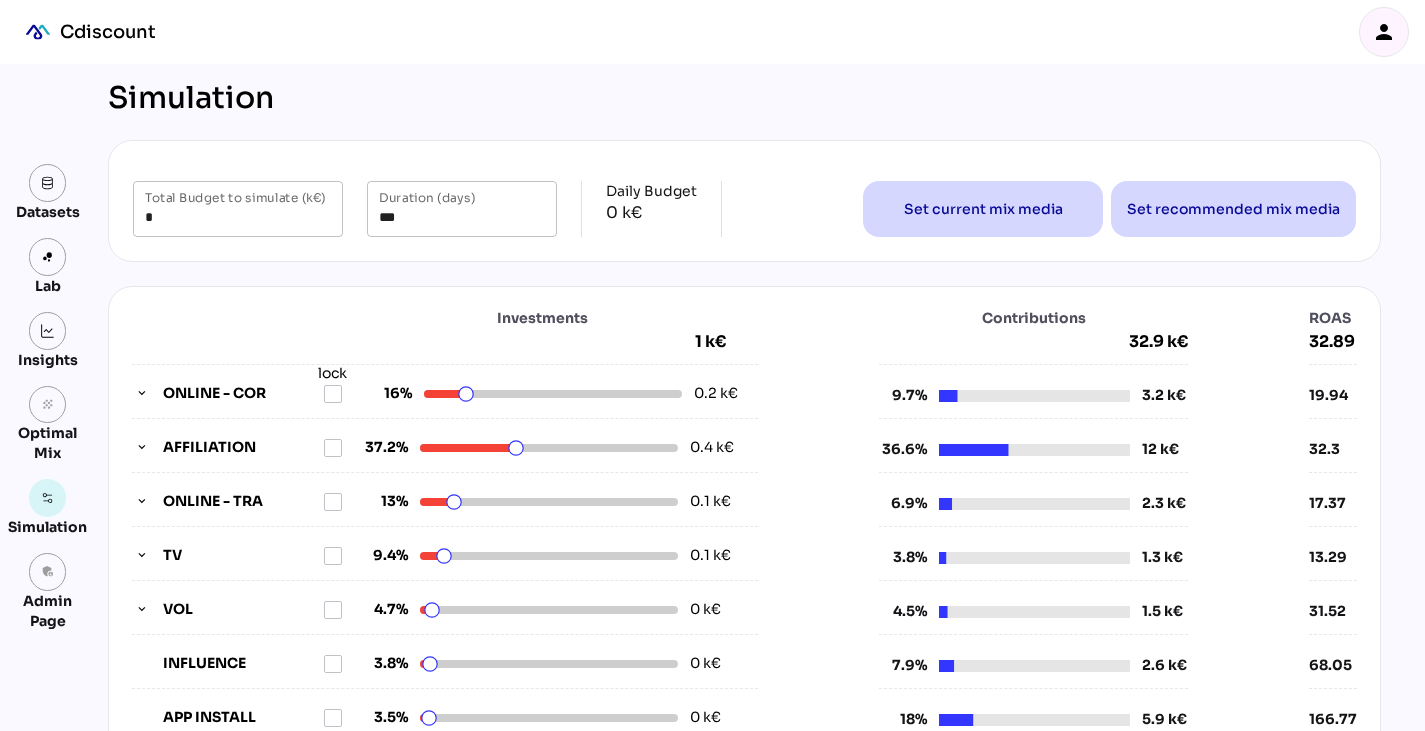 click on "person" at bounding box center (1384, 32) 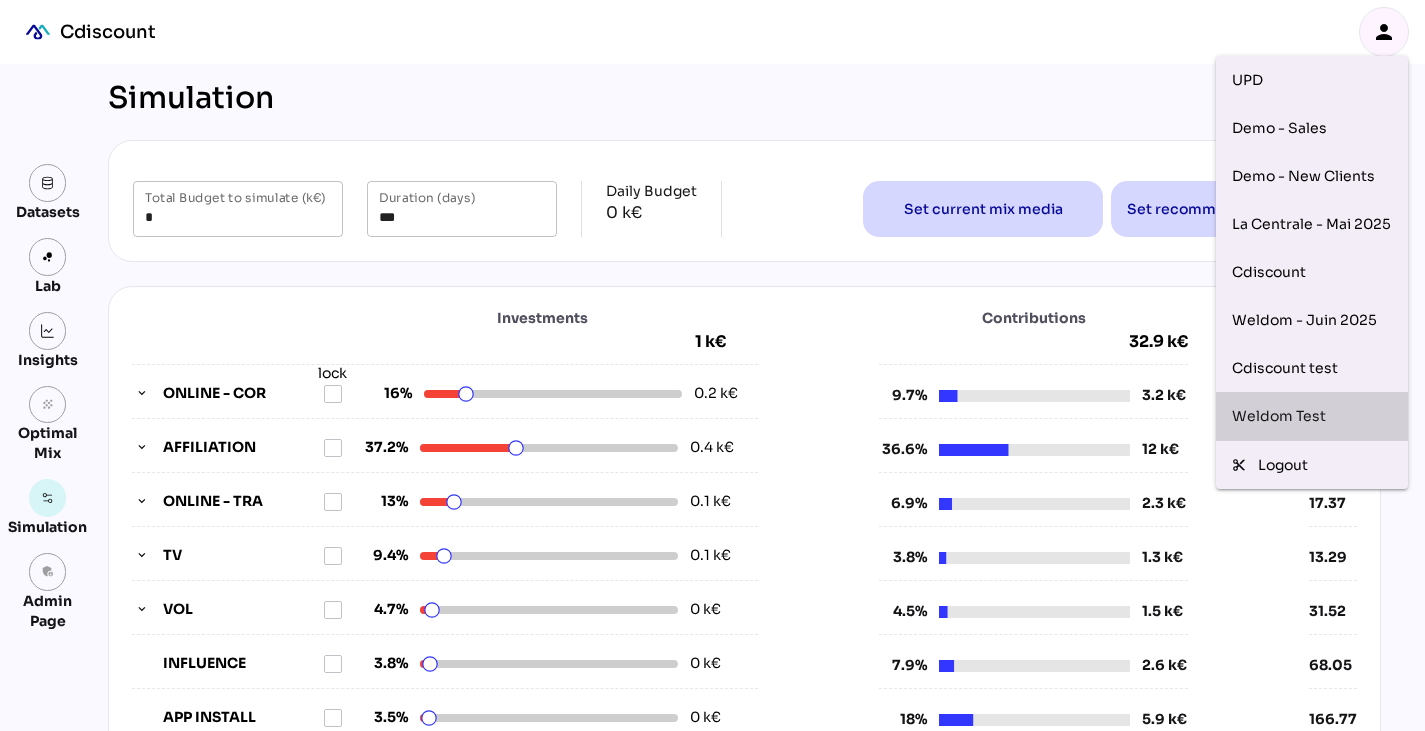 click on "Weldom Test" at bounding box center (1312, 416) 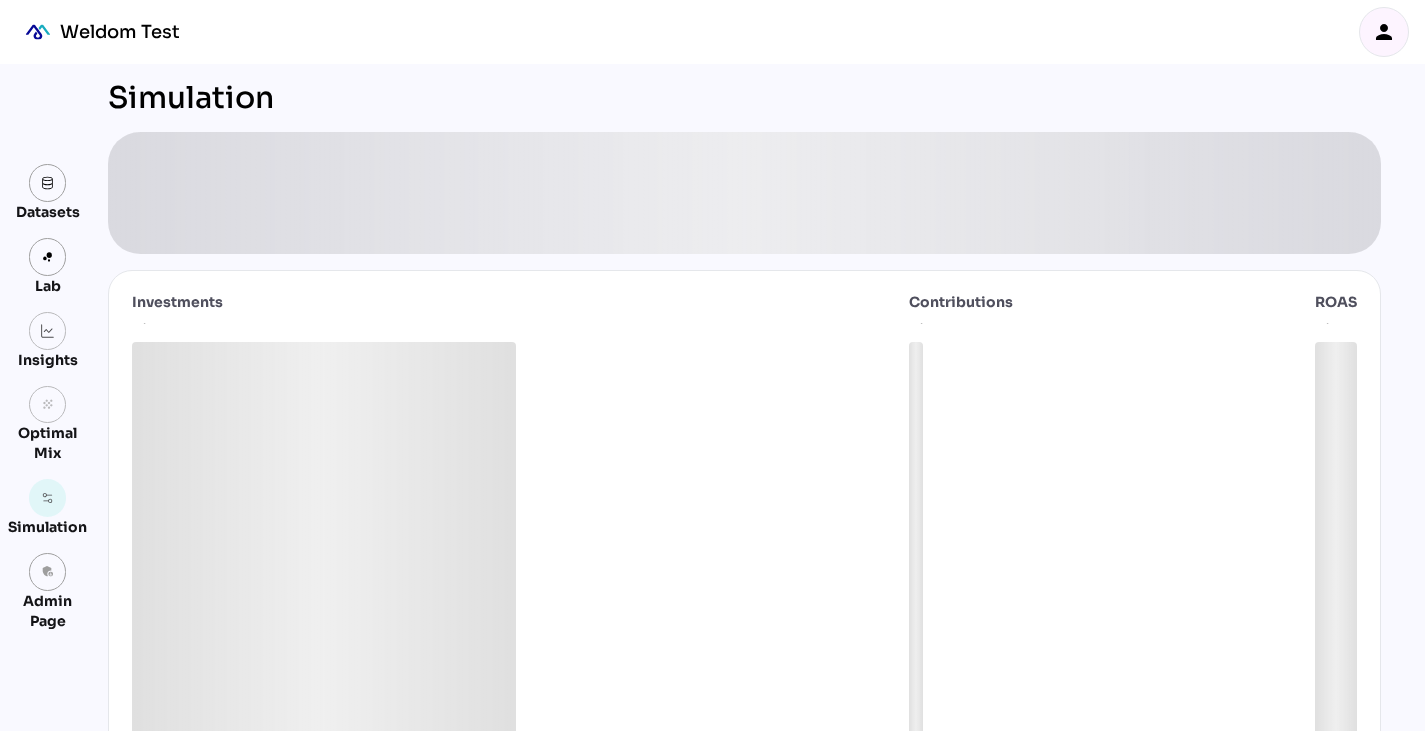 click on "person" at bounding box center (1384, 32) 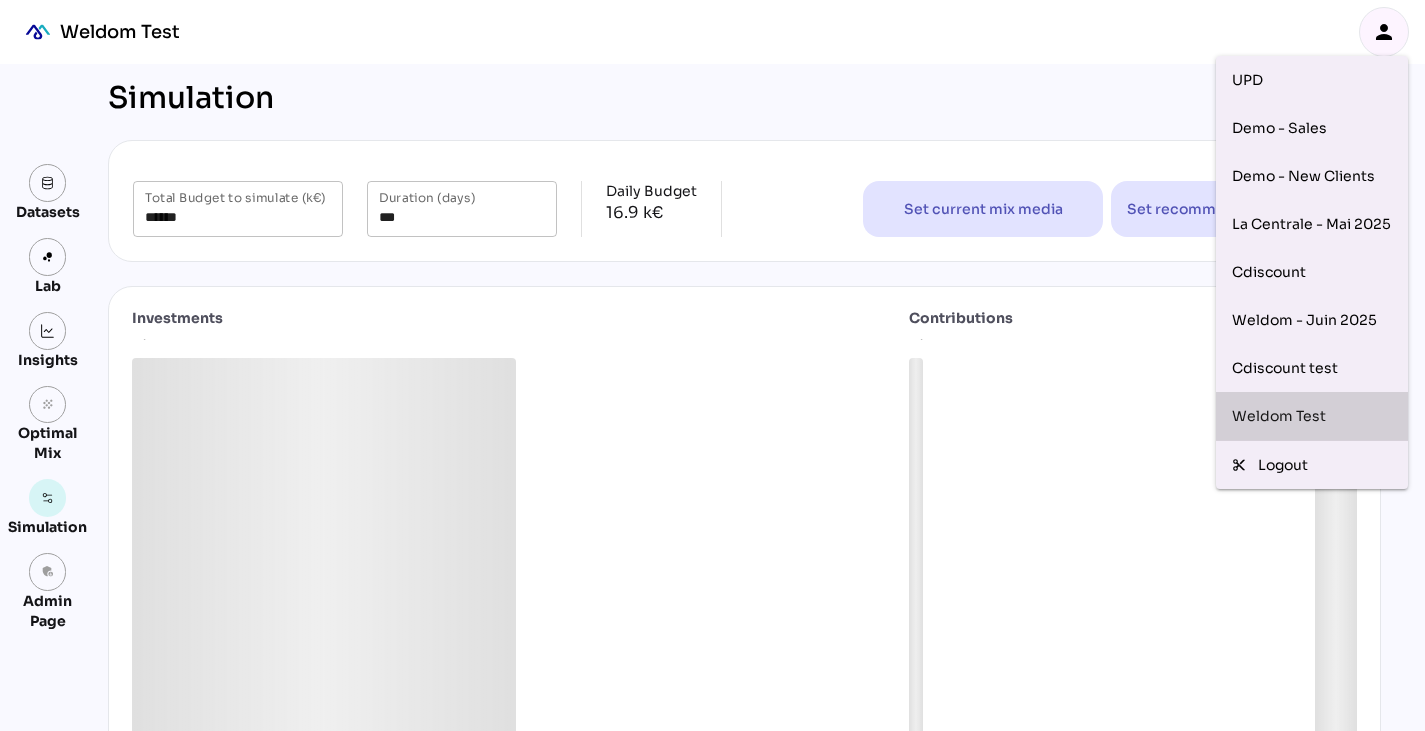 click on "Weldom Test" at bounding box center [1312, 416] 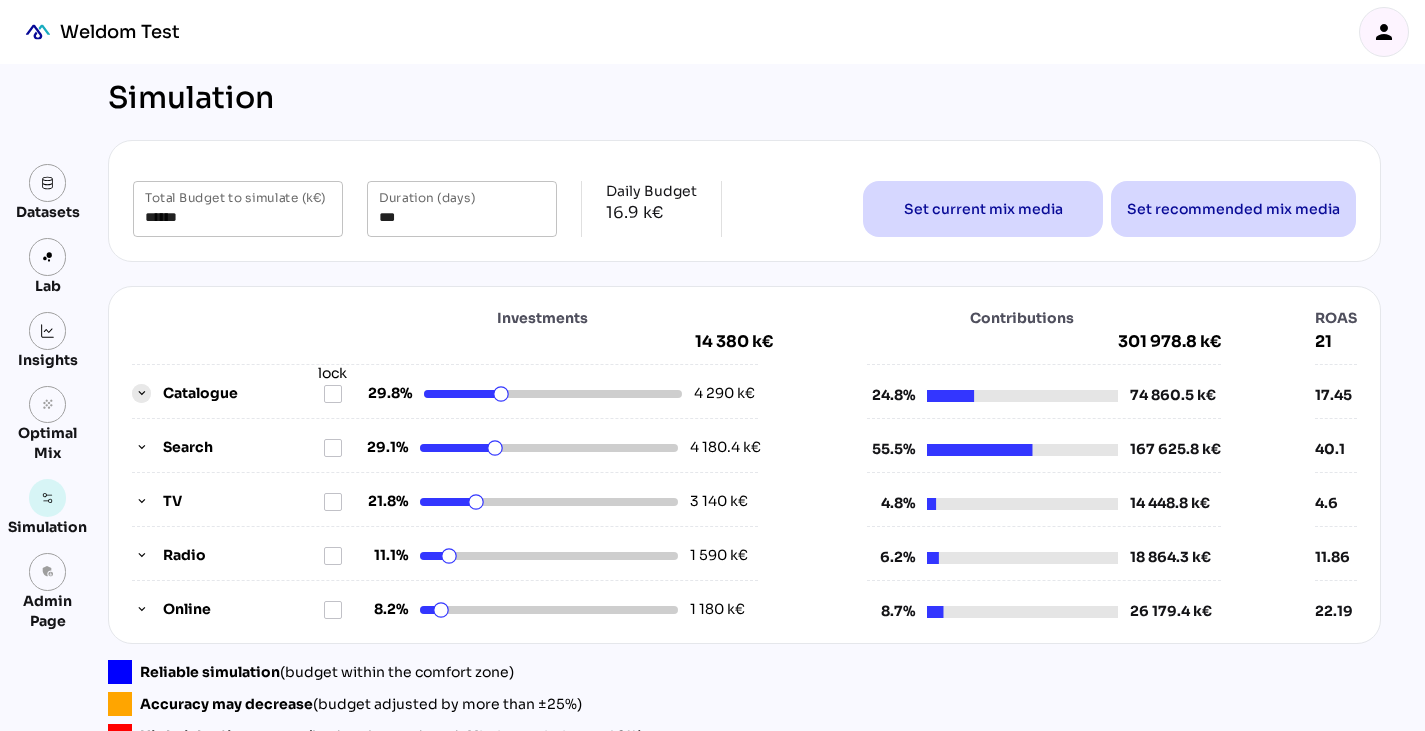 click at bounding box center [142, 394] 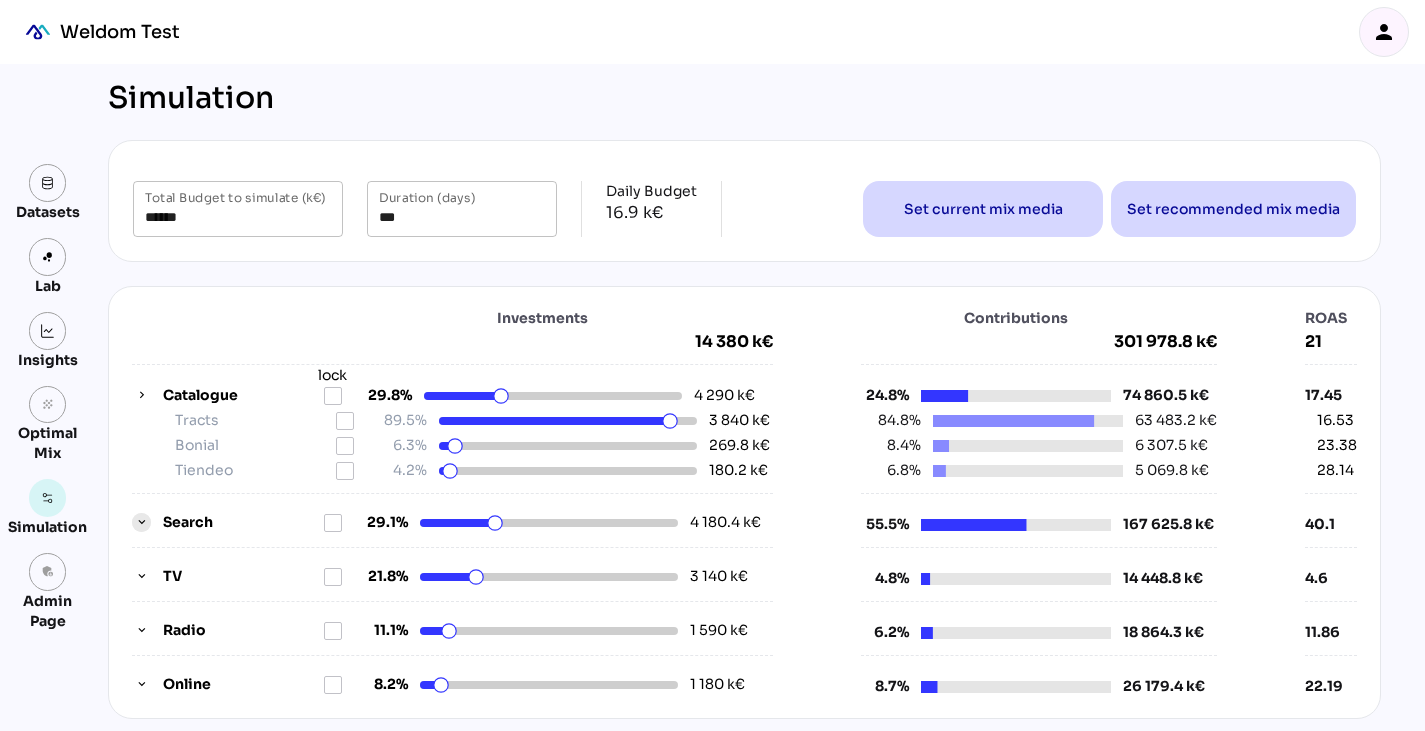 click at bounding box center [142, 523] 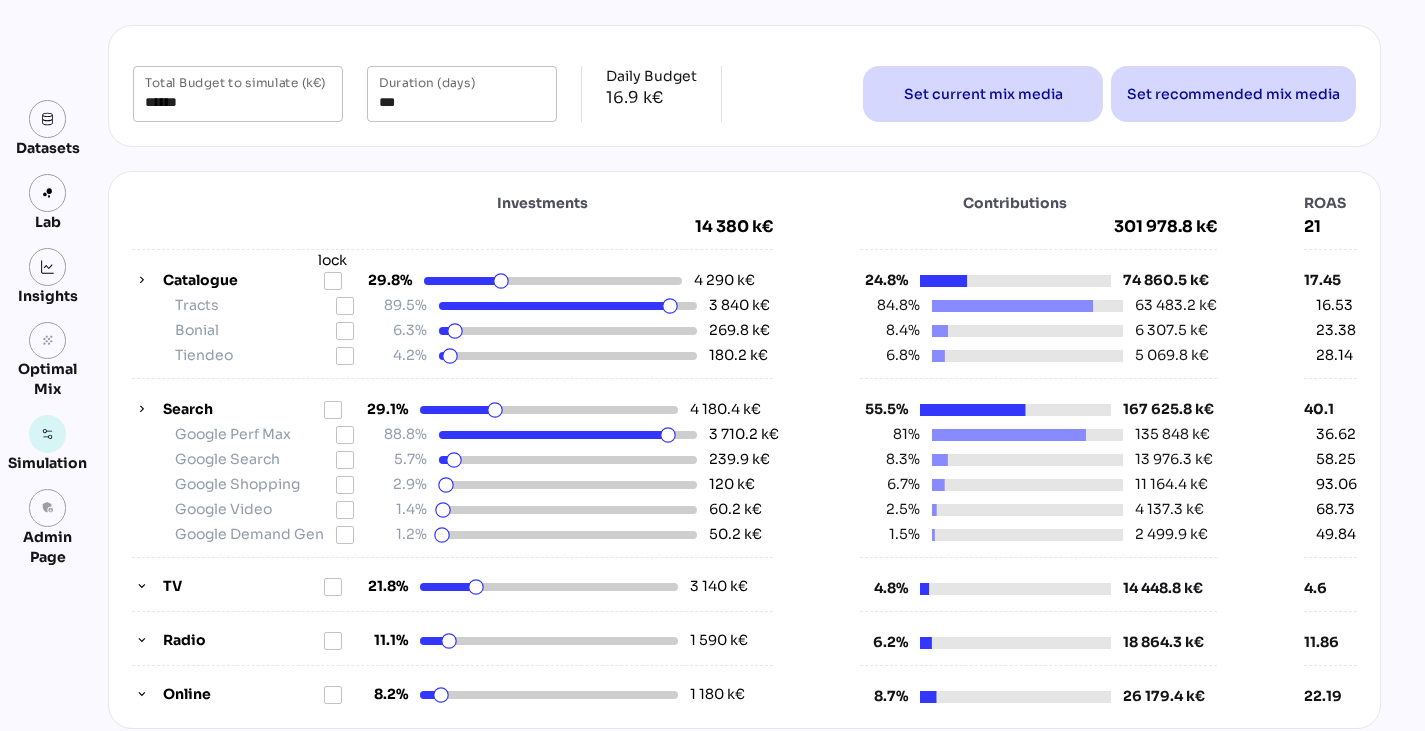 scroll, scrollTop: 113, scrollLeft: 0, axis: vertical 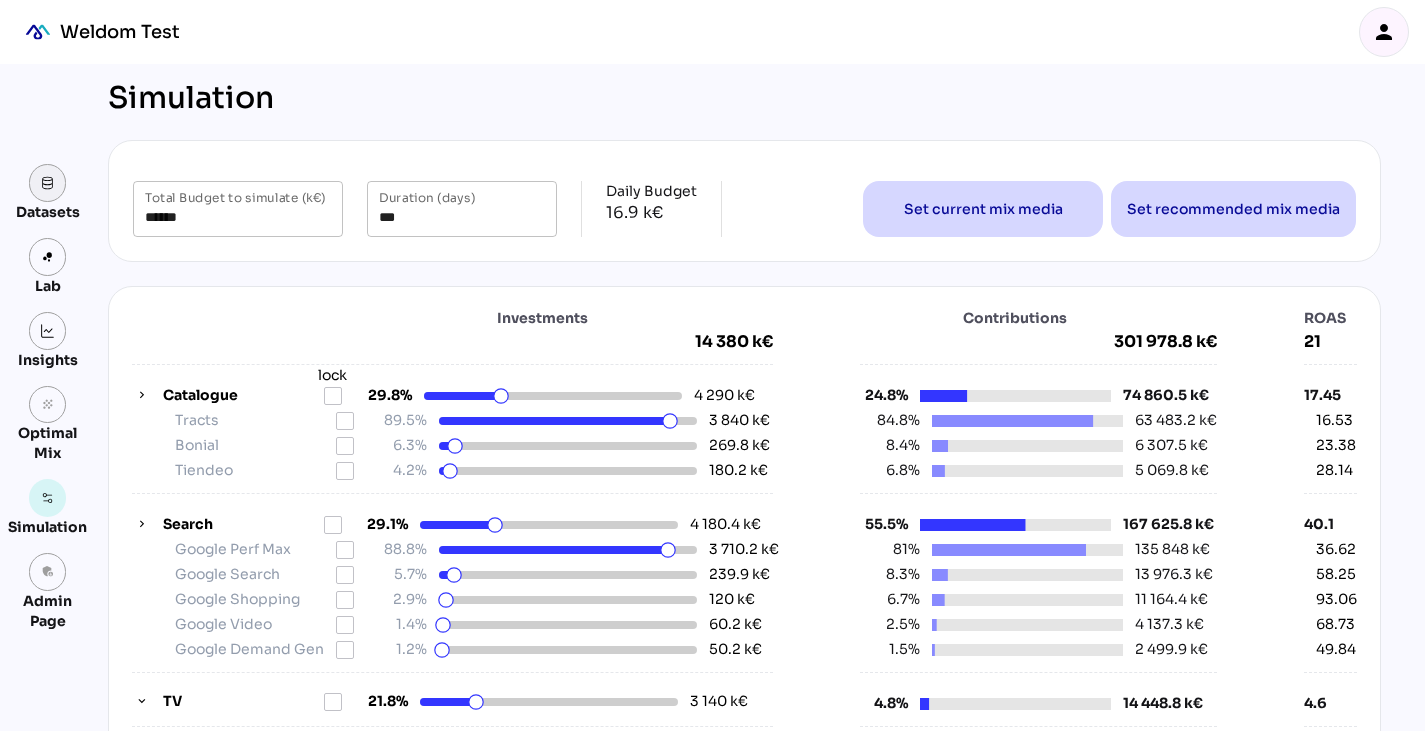 click at bounding box center [48, 183] 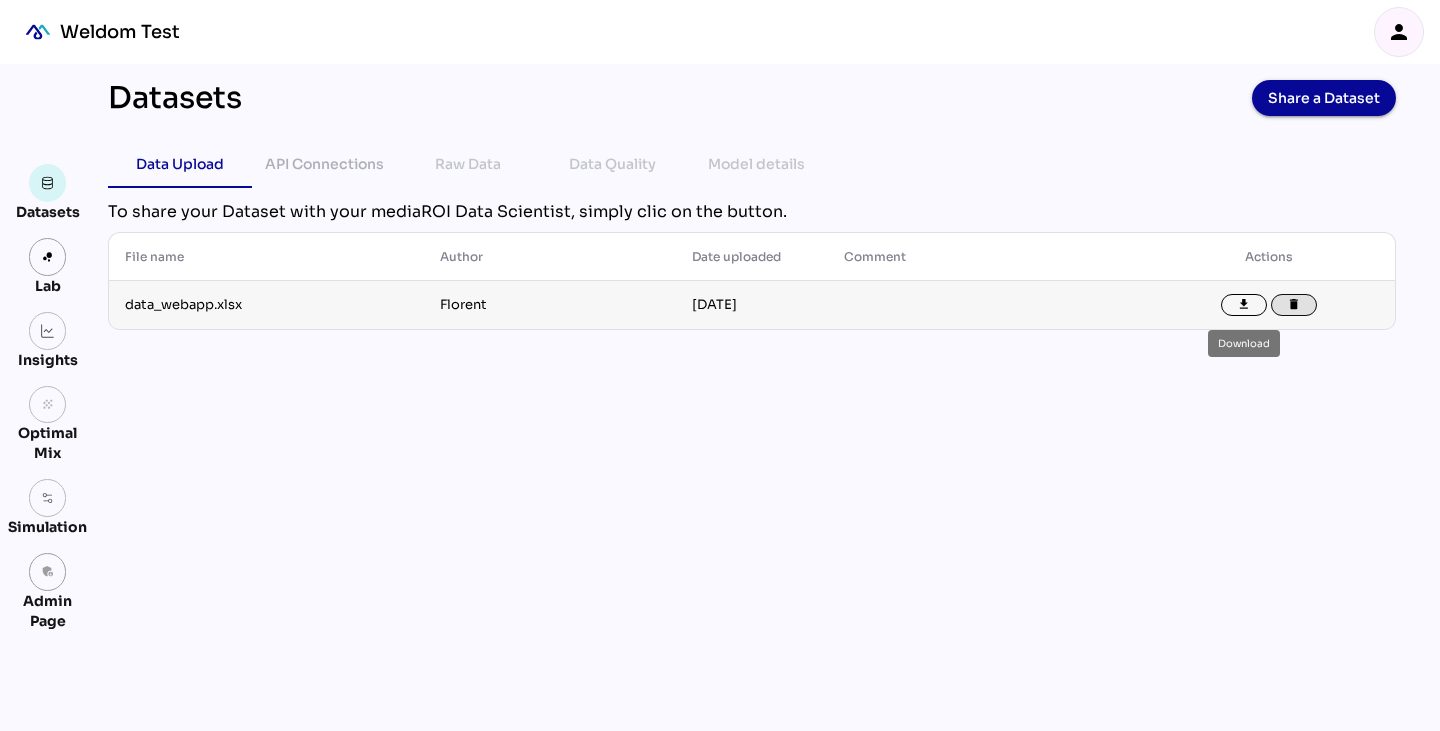 click on "delete" at bounding box center (1294, 305) 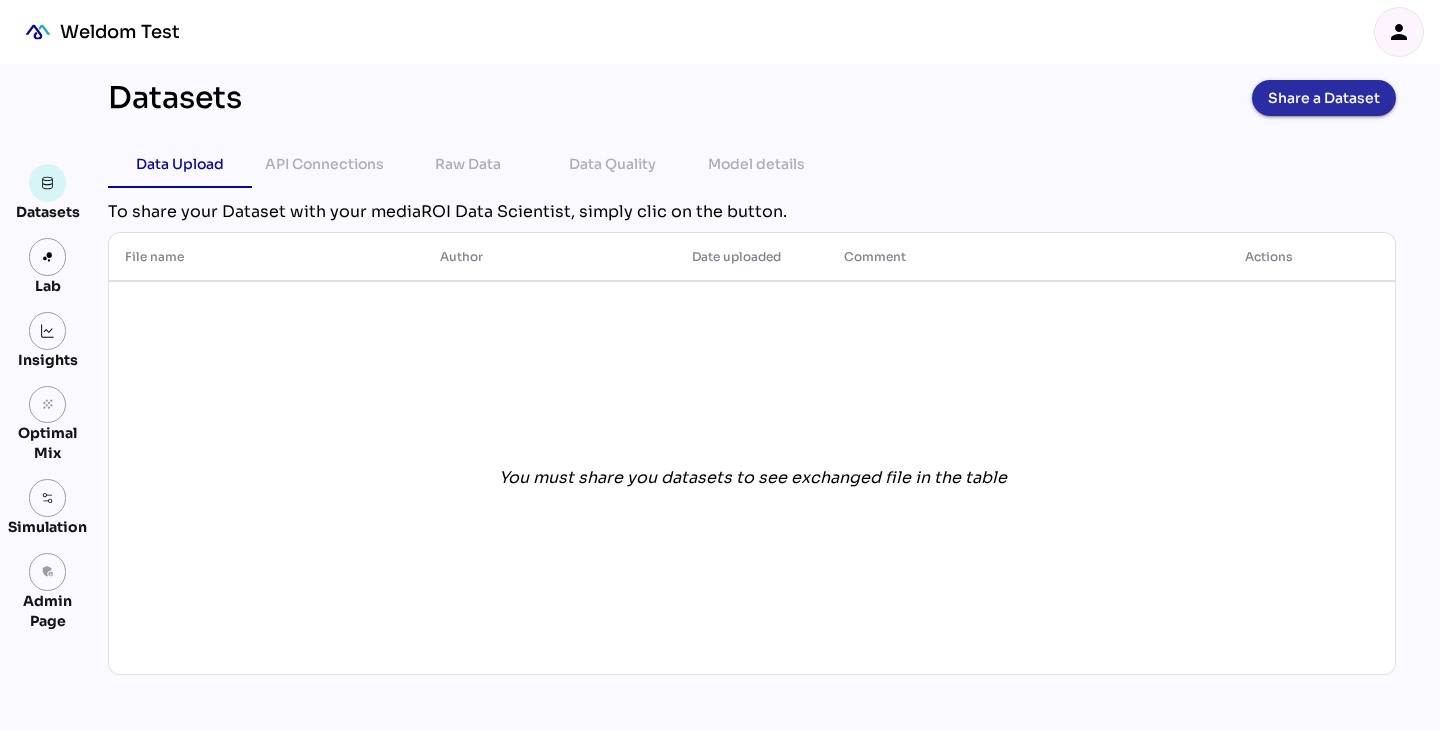 click on "Share a Dataset" at bounding box center (1324, 98) 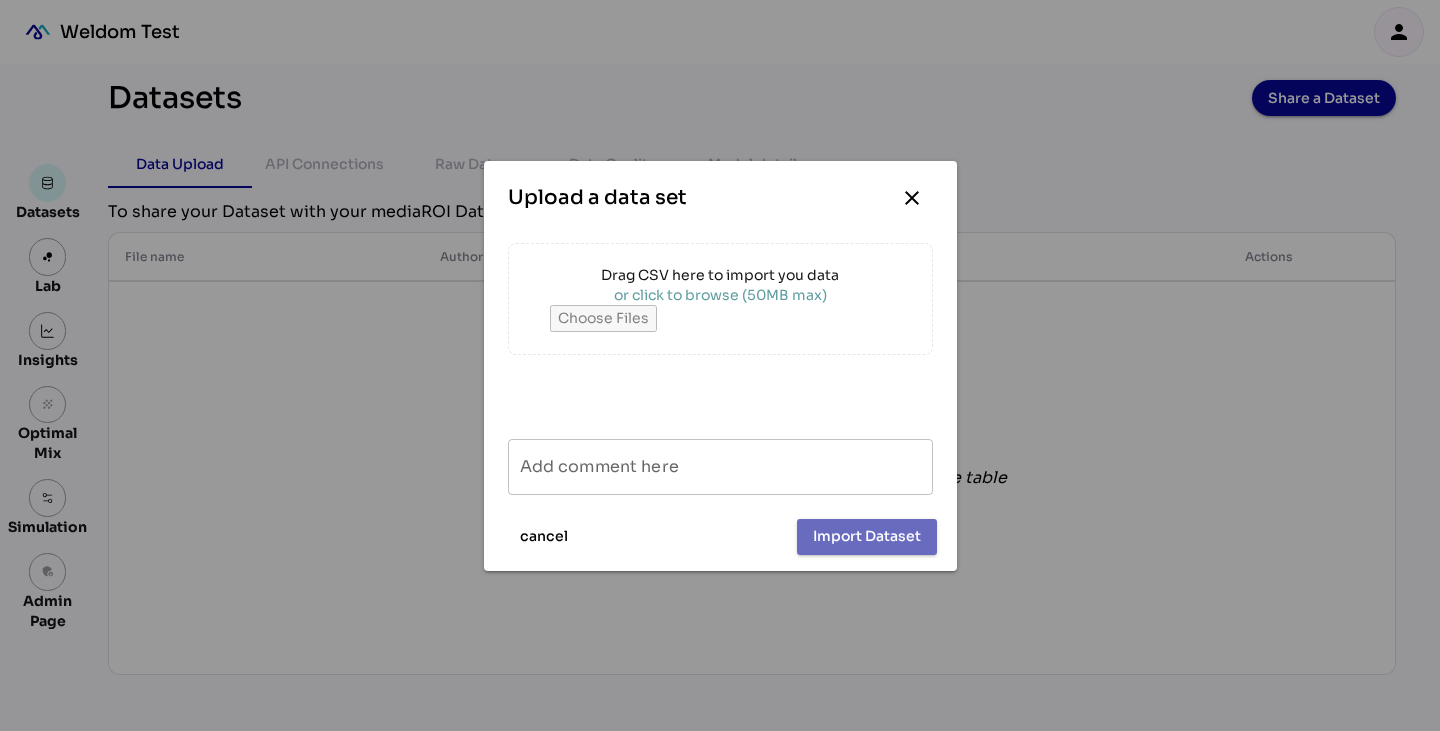 click on "Drag CSV here to import you data  or click to browse (50MB max)" at bounding box center (720, 299) 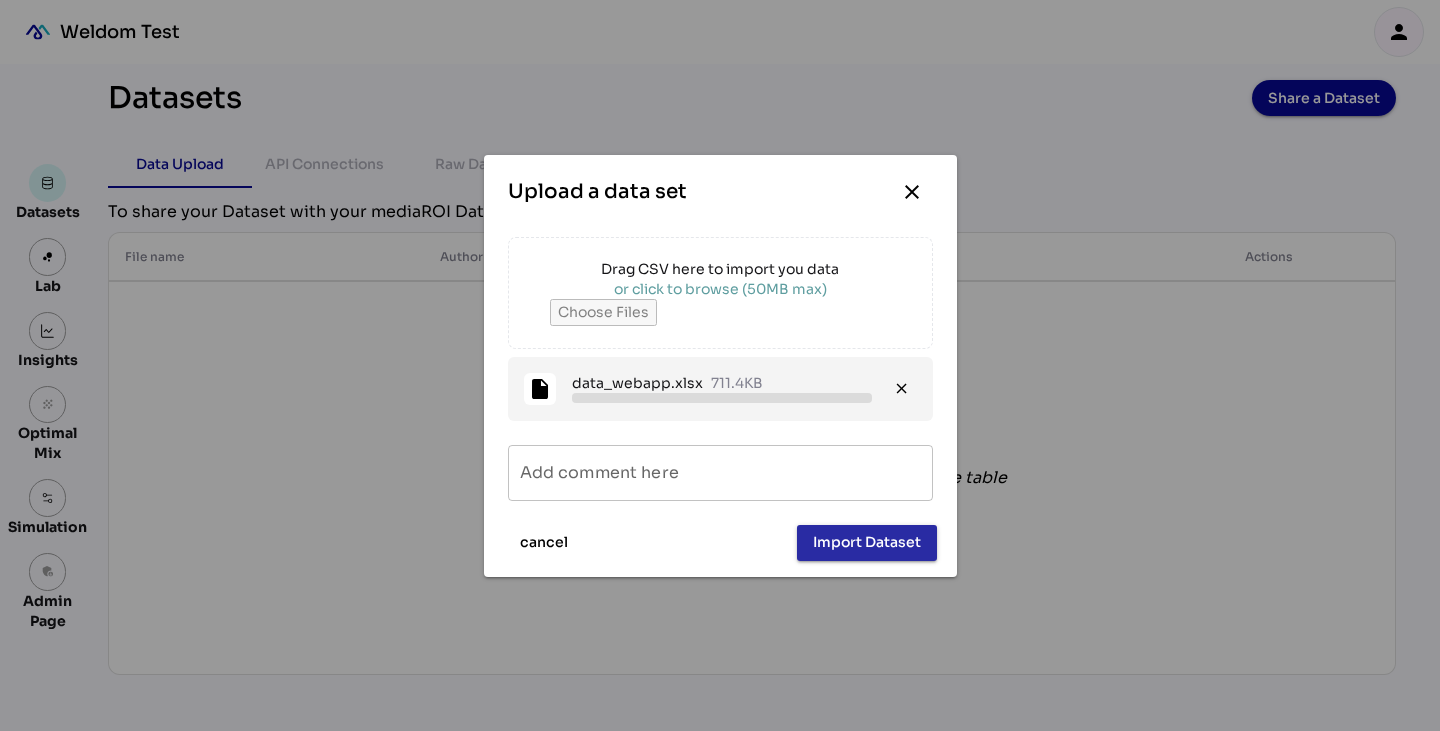 click on "Import Dataset" at bounding box center (867, 542) 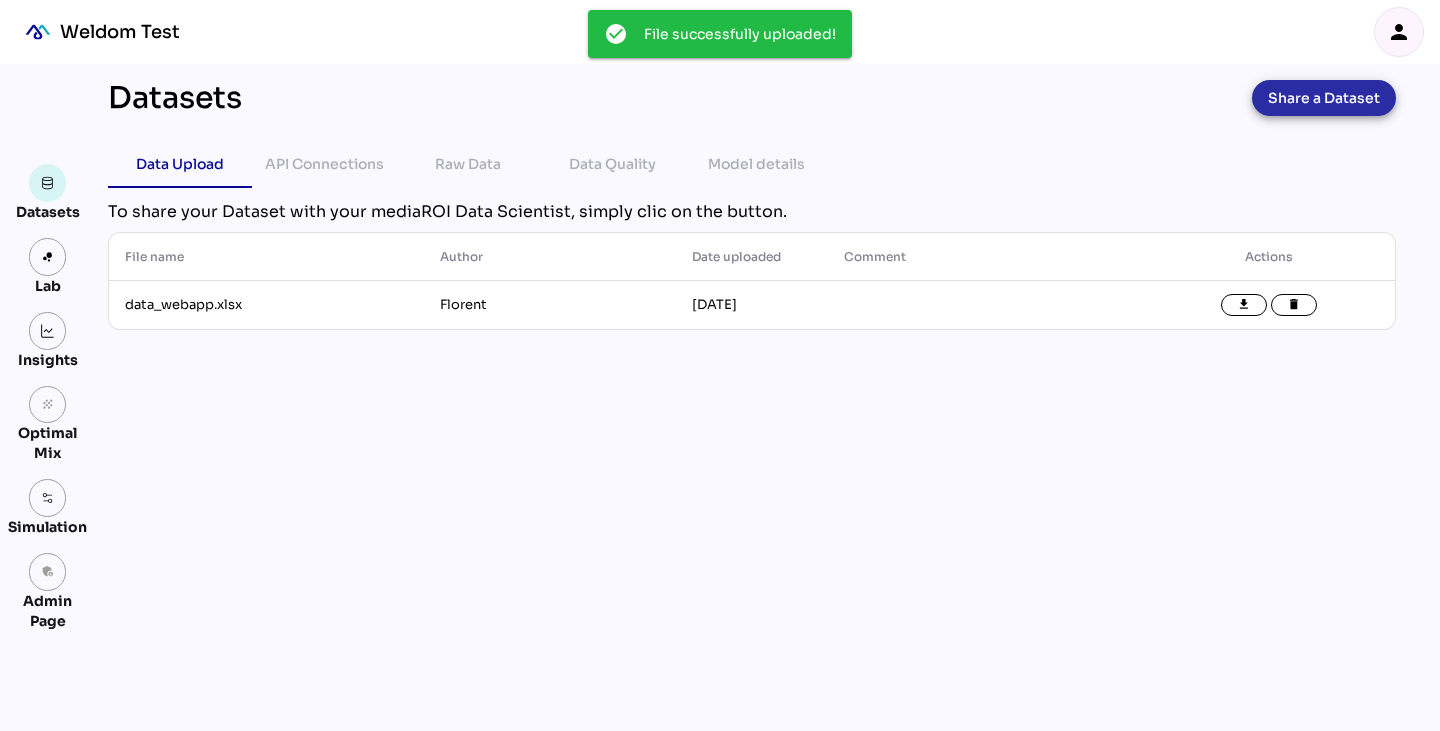 click on "Share a Dataset" at bounding box center (1324, 98) 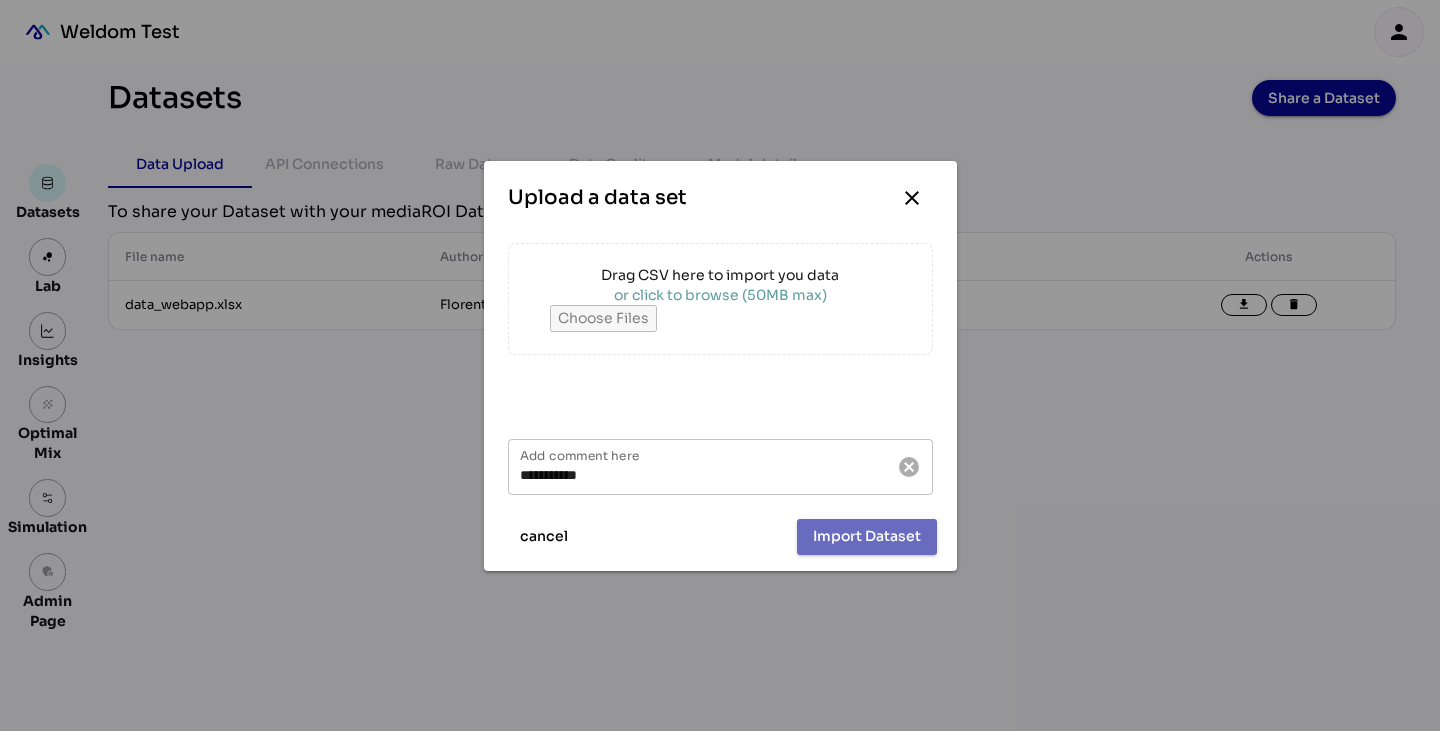click on "or click to browse (50MB max)" at bounding box center (720, 295) 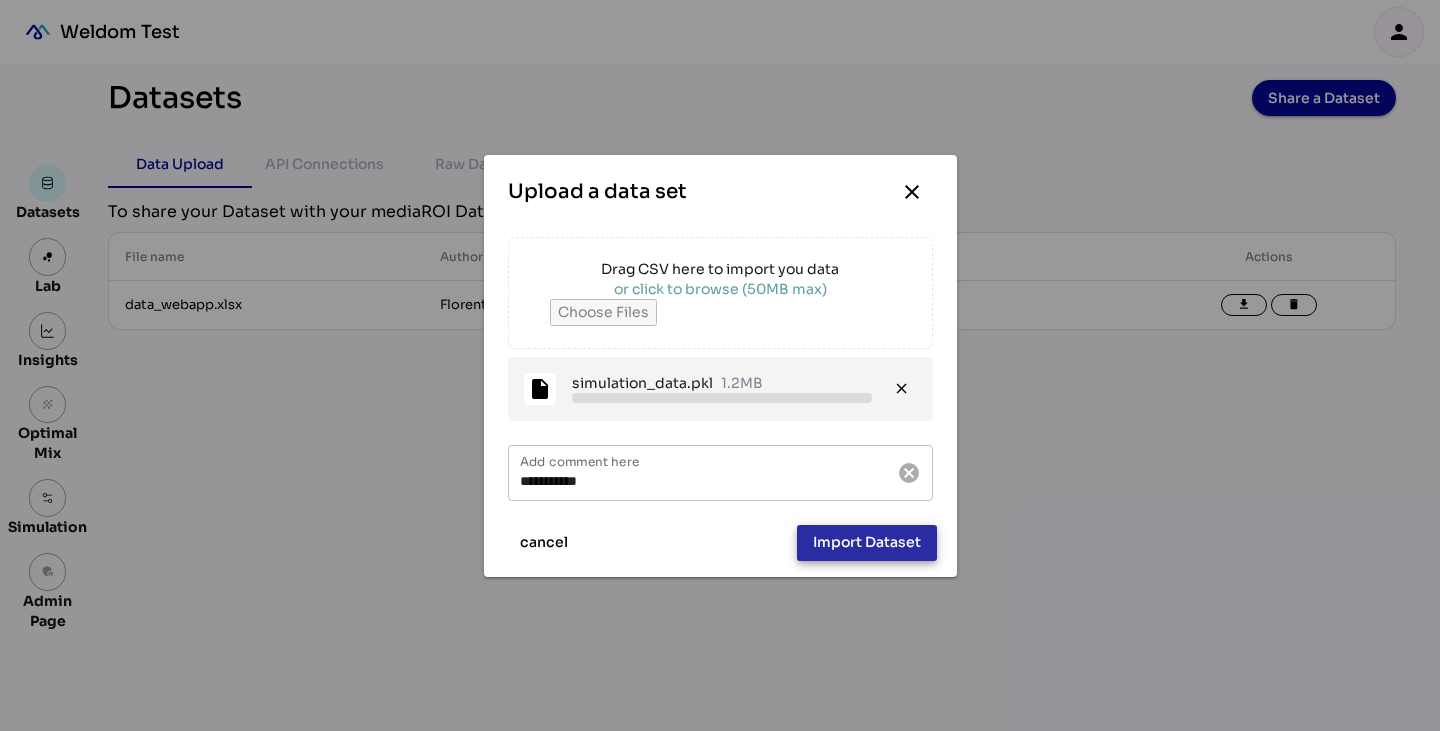 click on "Import Dataset" at bounding box center (867, 542) 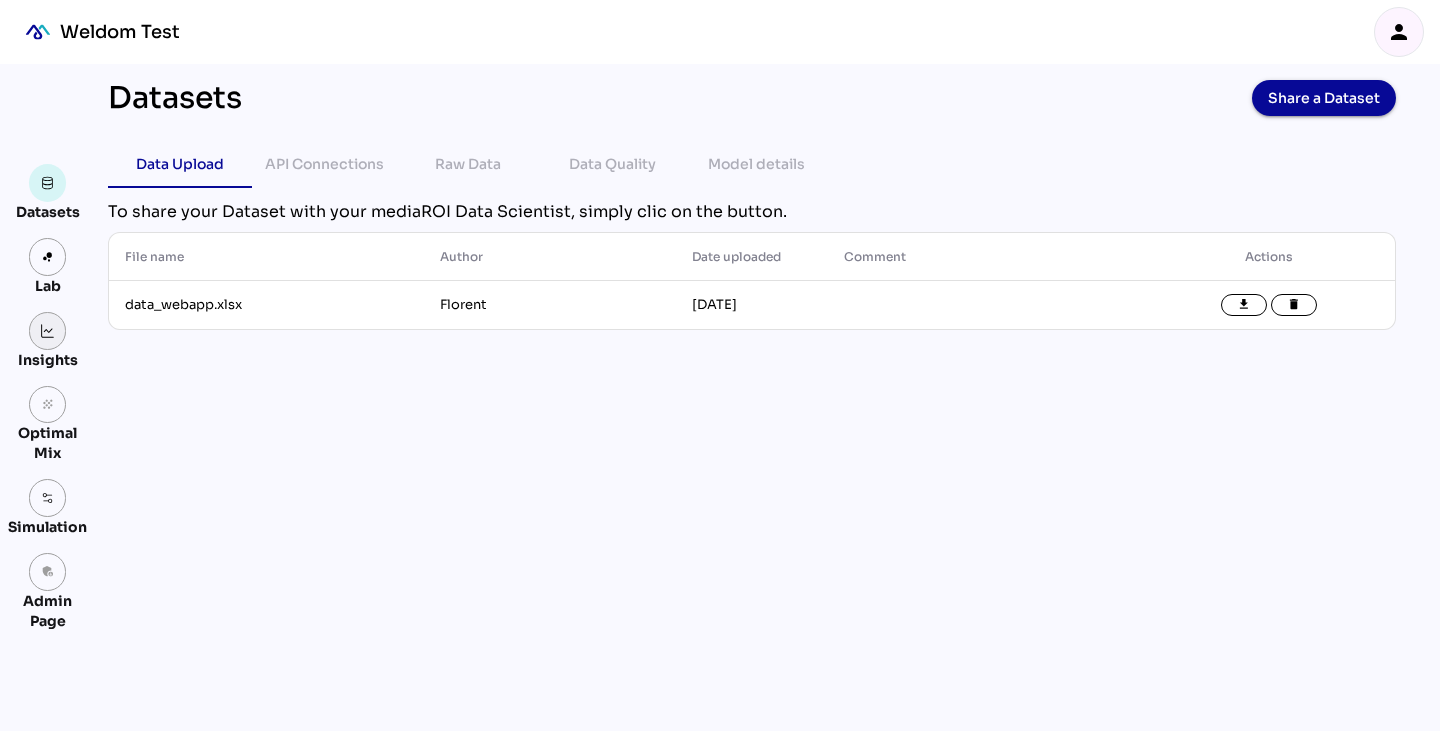 click at bounding box center (48, 331) 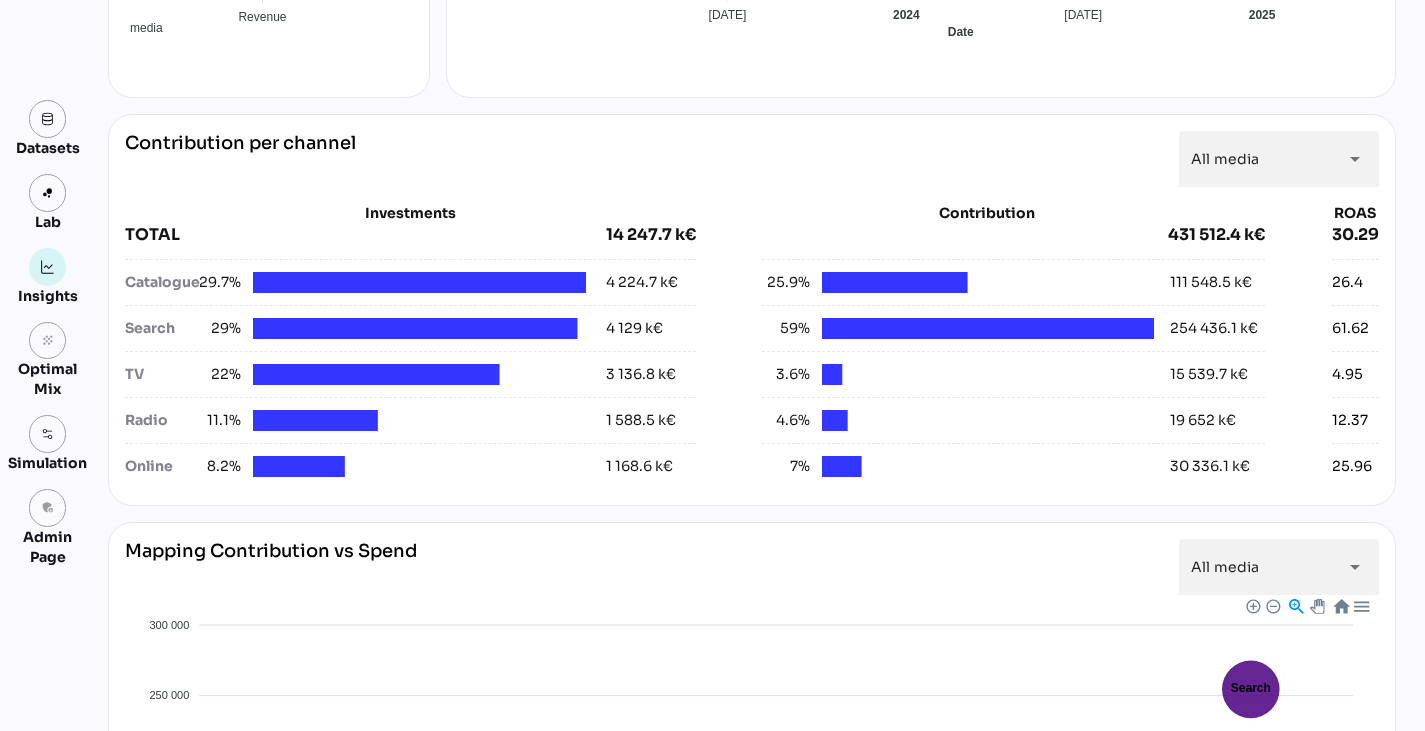 scroll, scrollTop: 660, scrollLeft: 0, axis: vertical 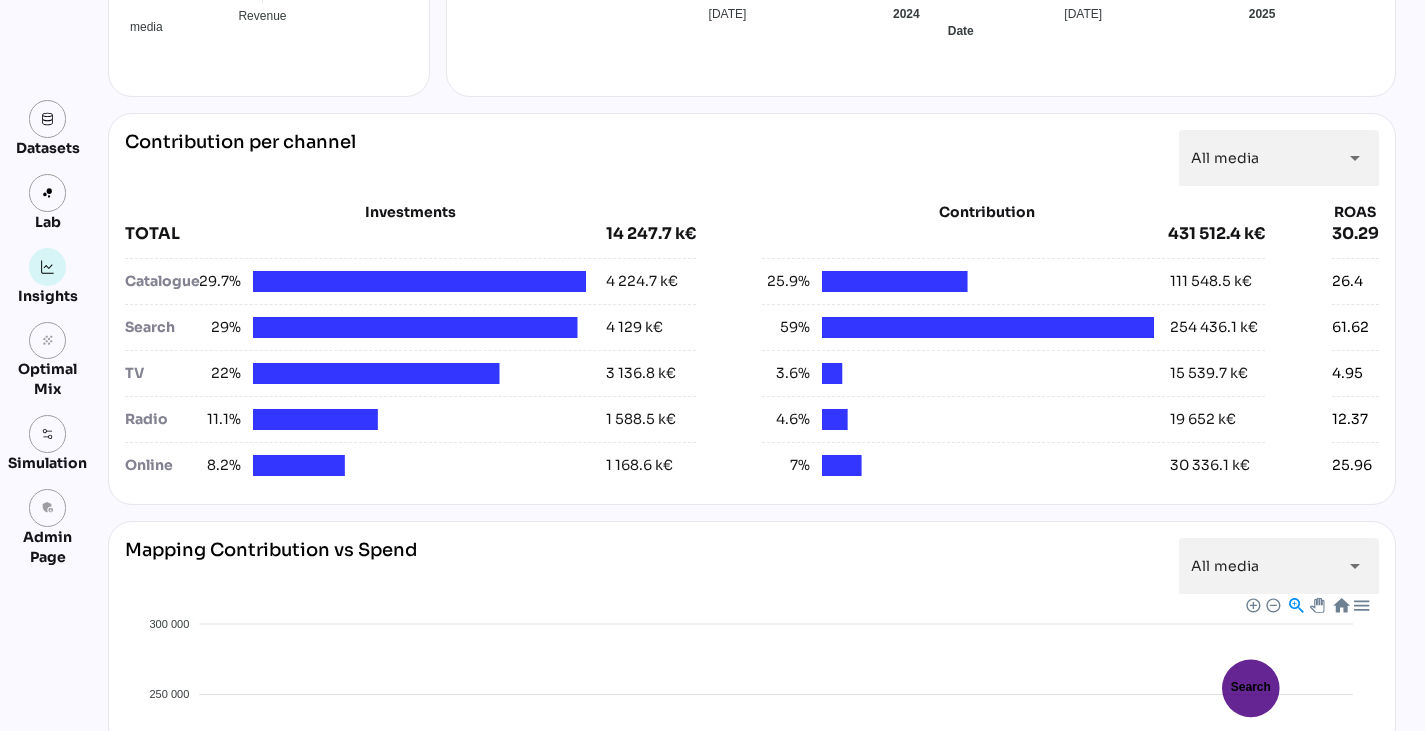 click on "Catalogue" at bounding box center (159, 281) 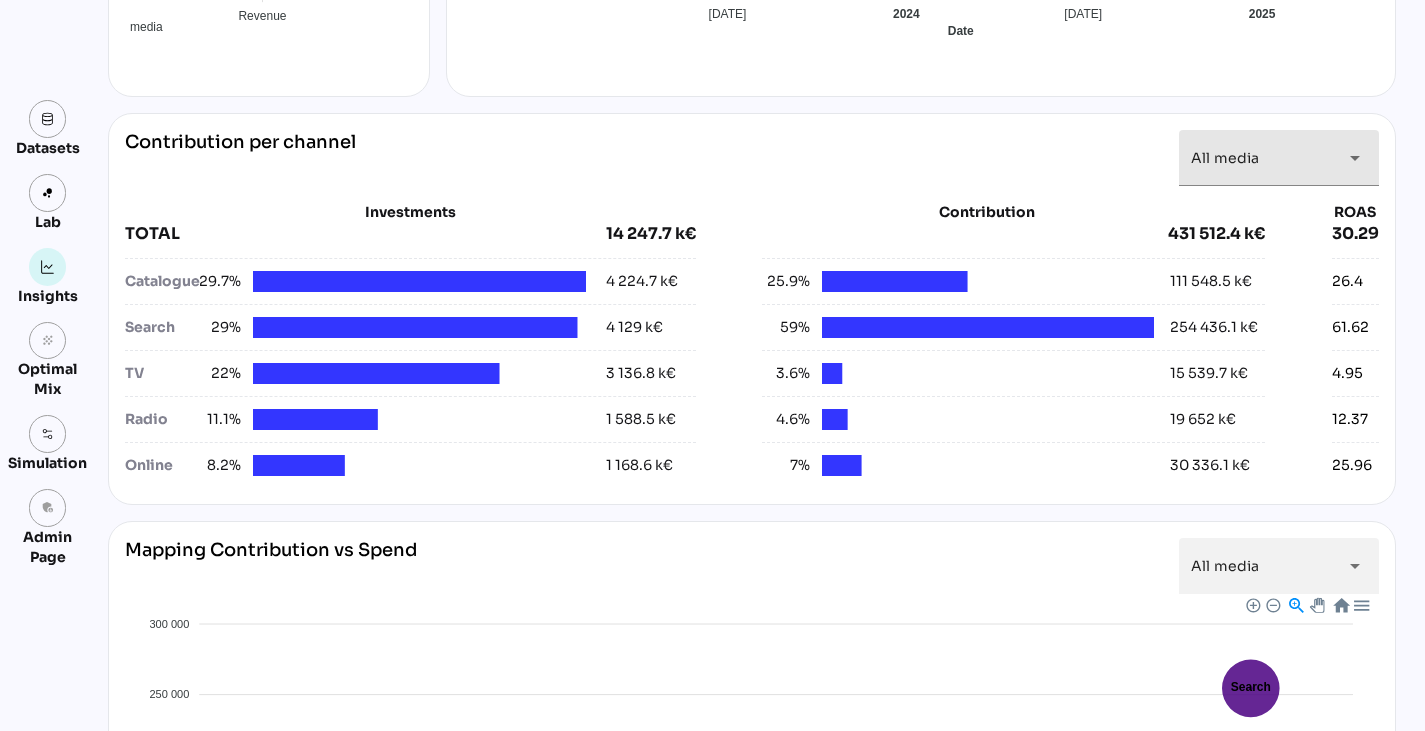 click on "All media *********" at bounding box center [1261, 158] 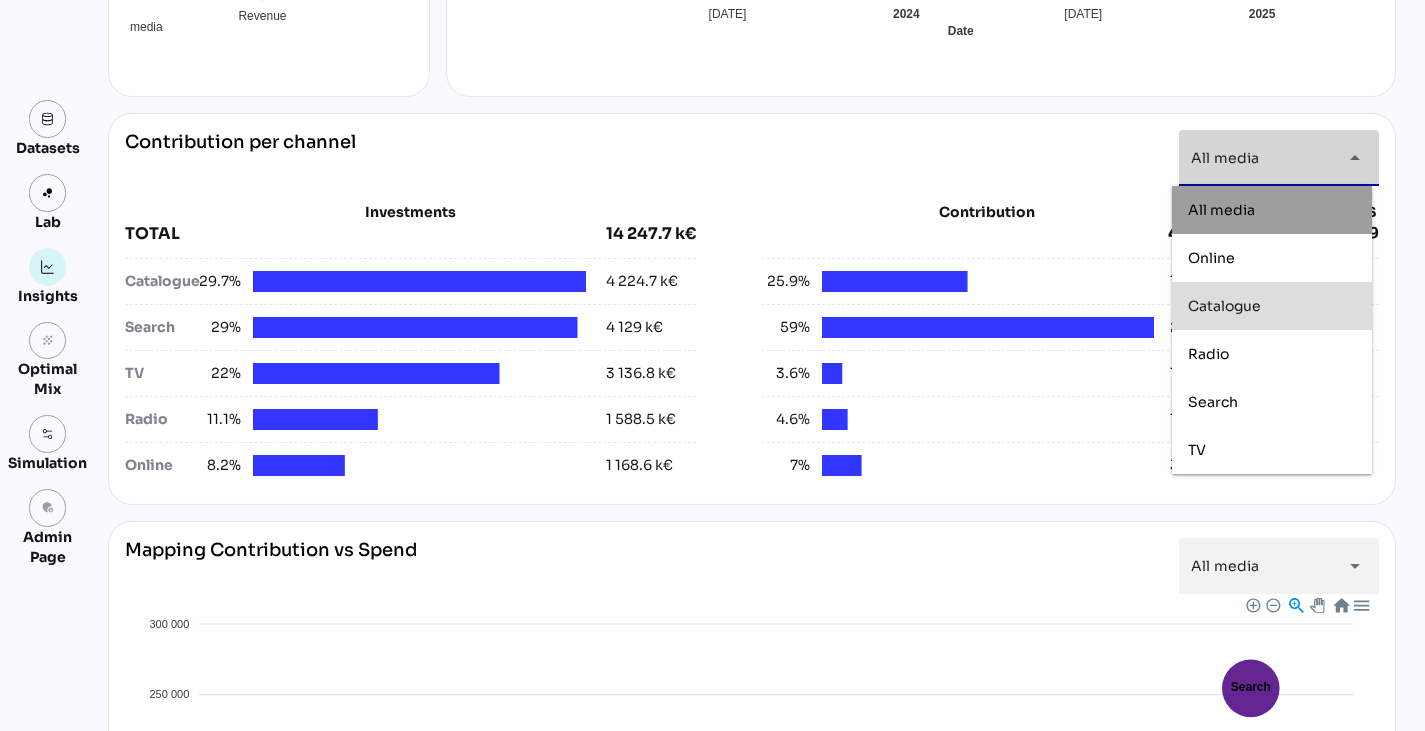 click on "Catalogue" at bounding box center (1224, 306) 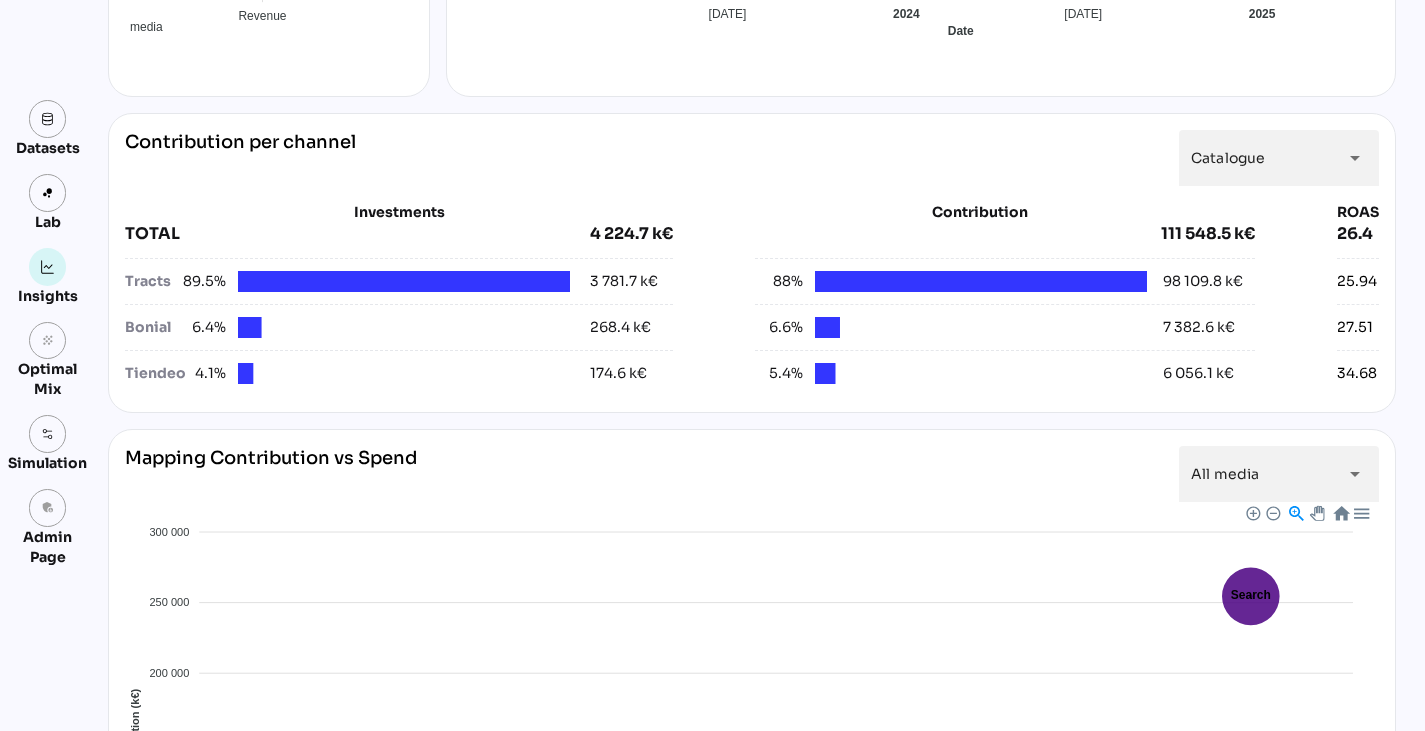 click on "Contribution per channel Catalogue ********* arrow_drop_down Investments TOTAL 4 224.7 k€ Tracts 89.5%  3 781.7 k€  Bonial 6.4%  268.4 k€  Tiendeo 4.1%  174.6 k€  Contribution 111 548.5 k€ 88%  98 109.8 k€  6.6%  7 382.6 k€  5.4%  6 056.1 k€  ROAS 26.4 25.94  27.51  34.68" at bounding box center (752, 263) 